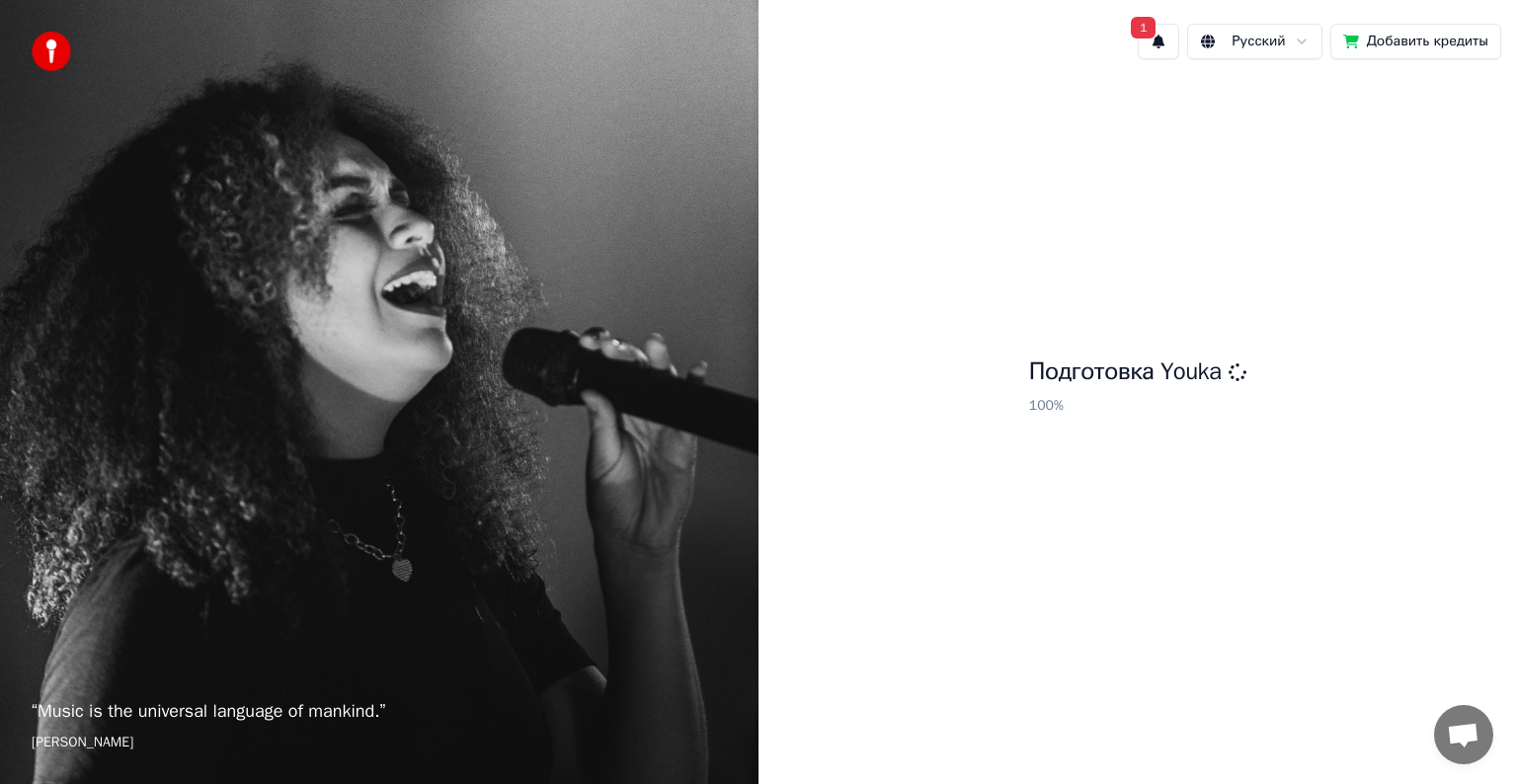 scroll, scrollTop: 0, scrollLeft: 0, axis: both 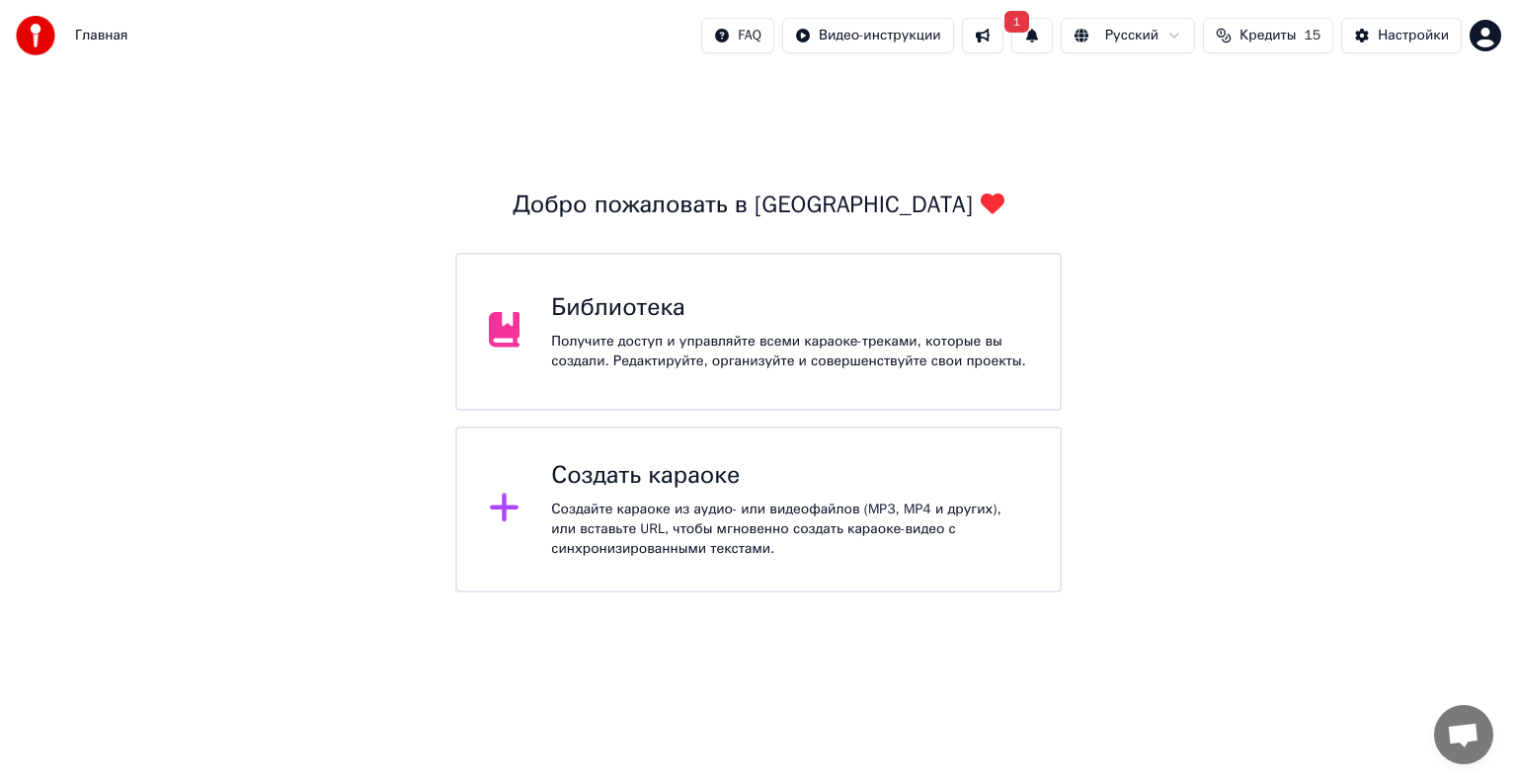 click on "Создайте караоке из аудио- или видеофайлов (MP3, MP4 и других), или вставьте URL, чтобы мгновенно создать караоке-видео с синхронизированными текстами." at bounding box center (789, 529) 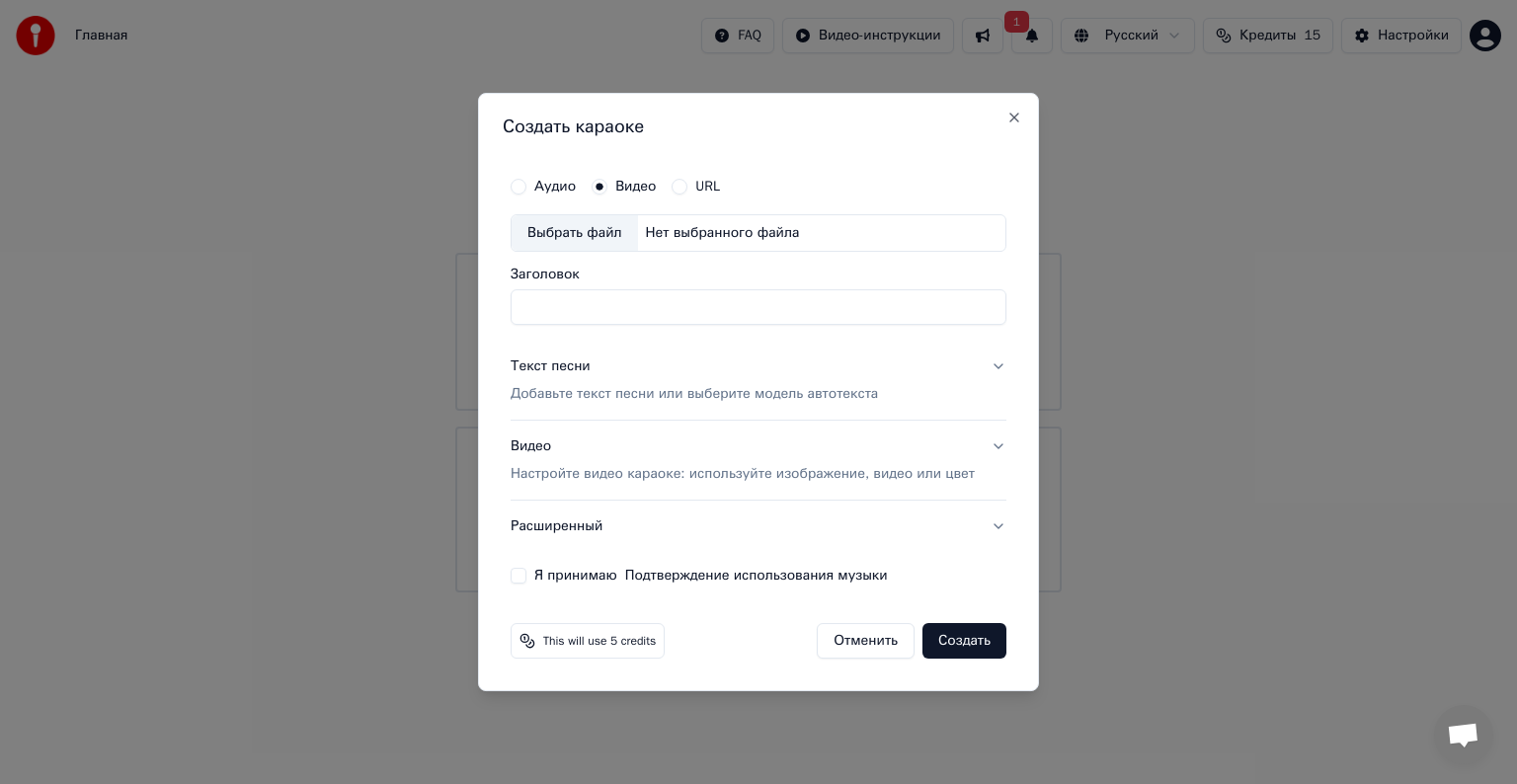click on "Аудио" at bounding box center (555, 187) 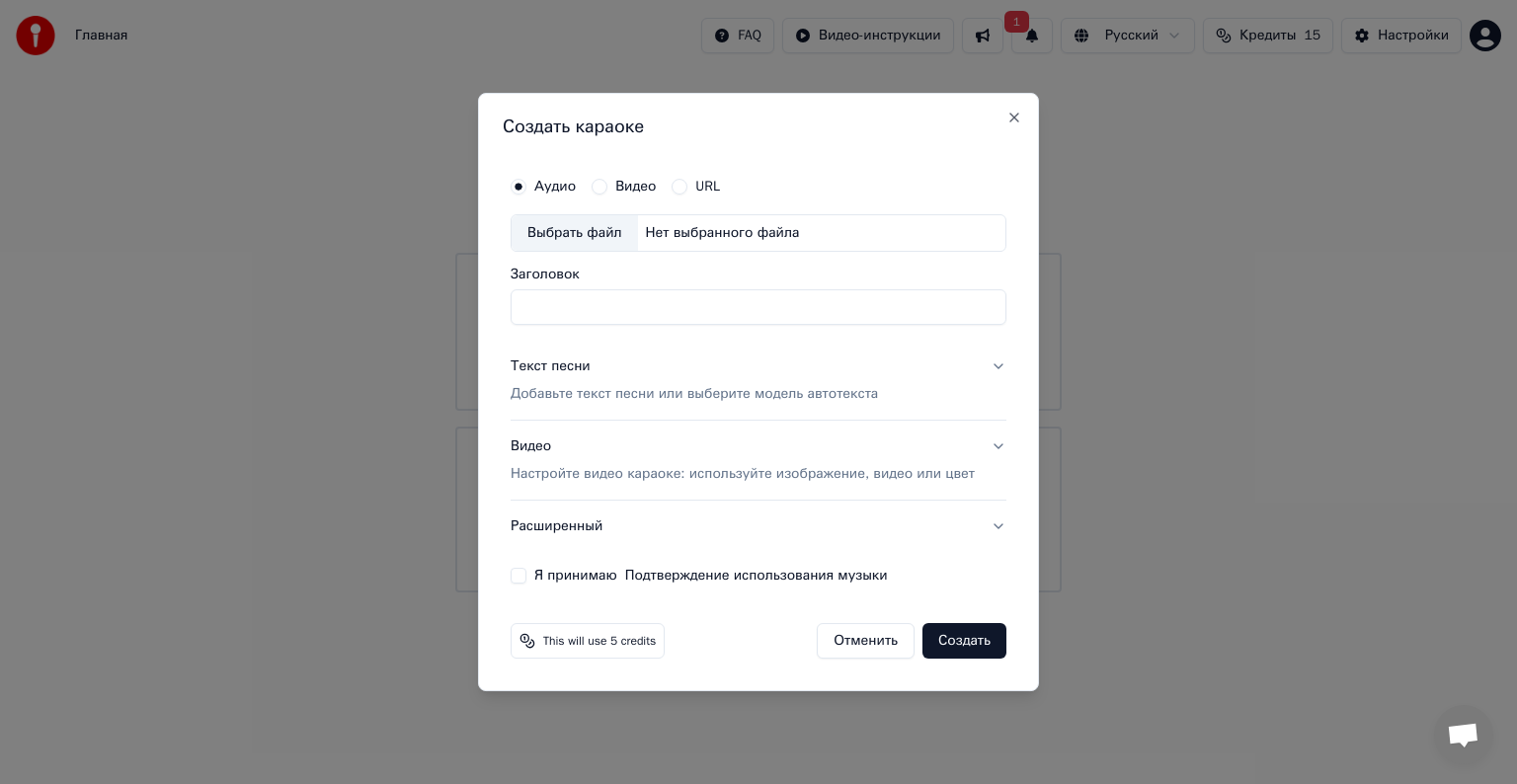 click 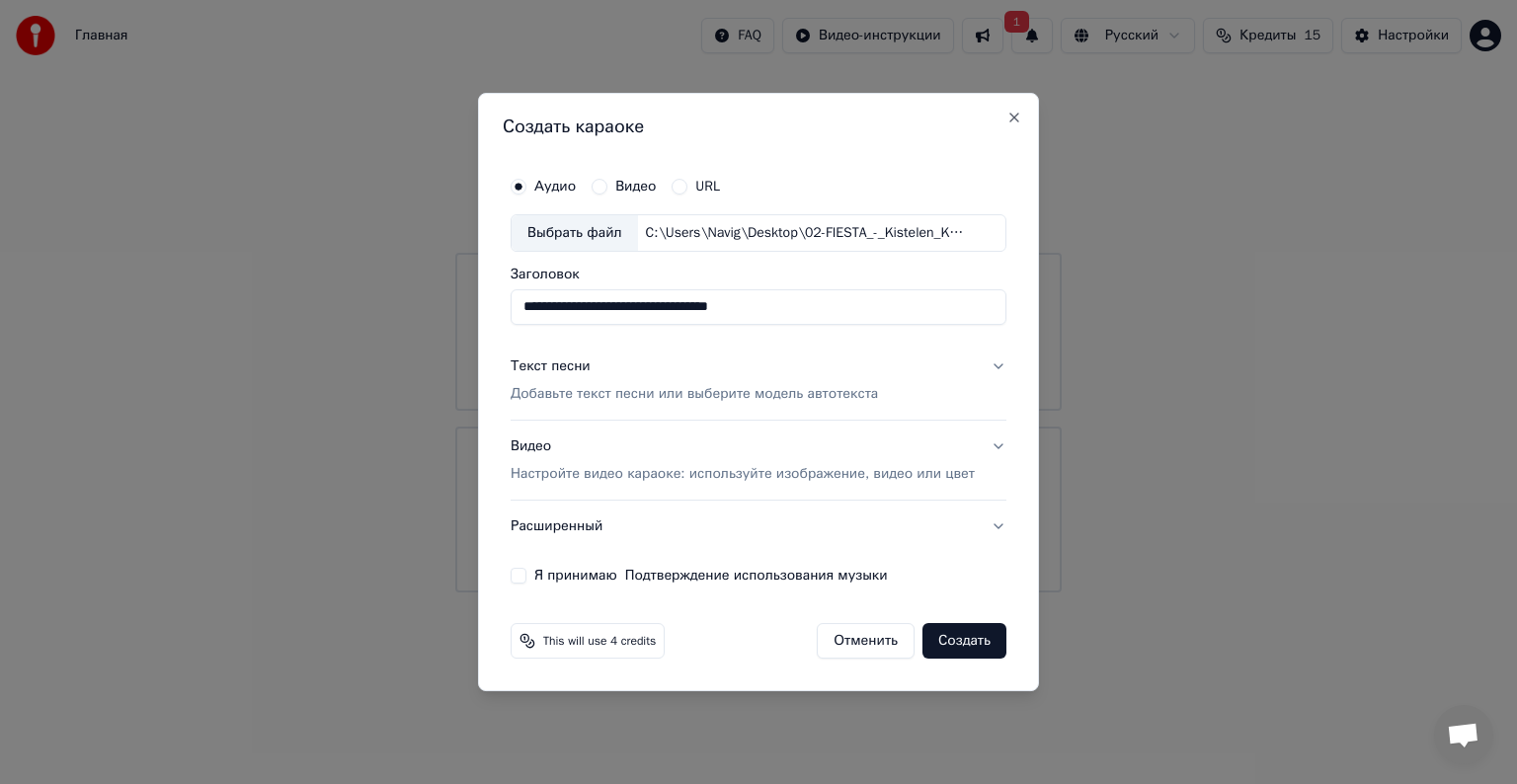 click on "**********" at bounding box center (758, 307) 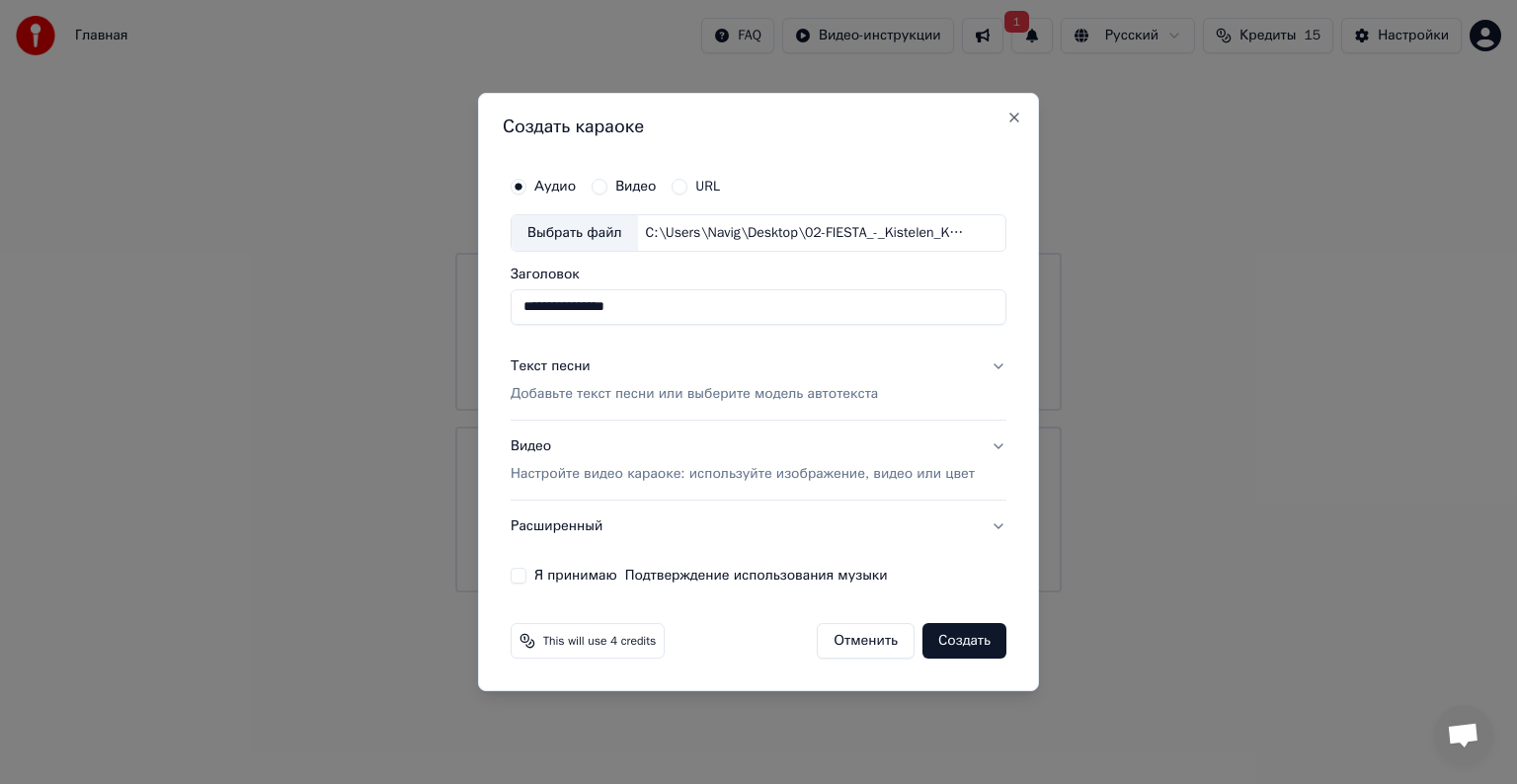 type on "**********" 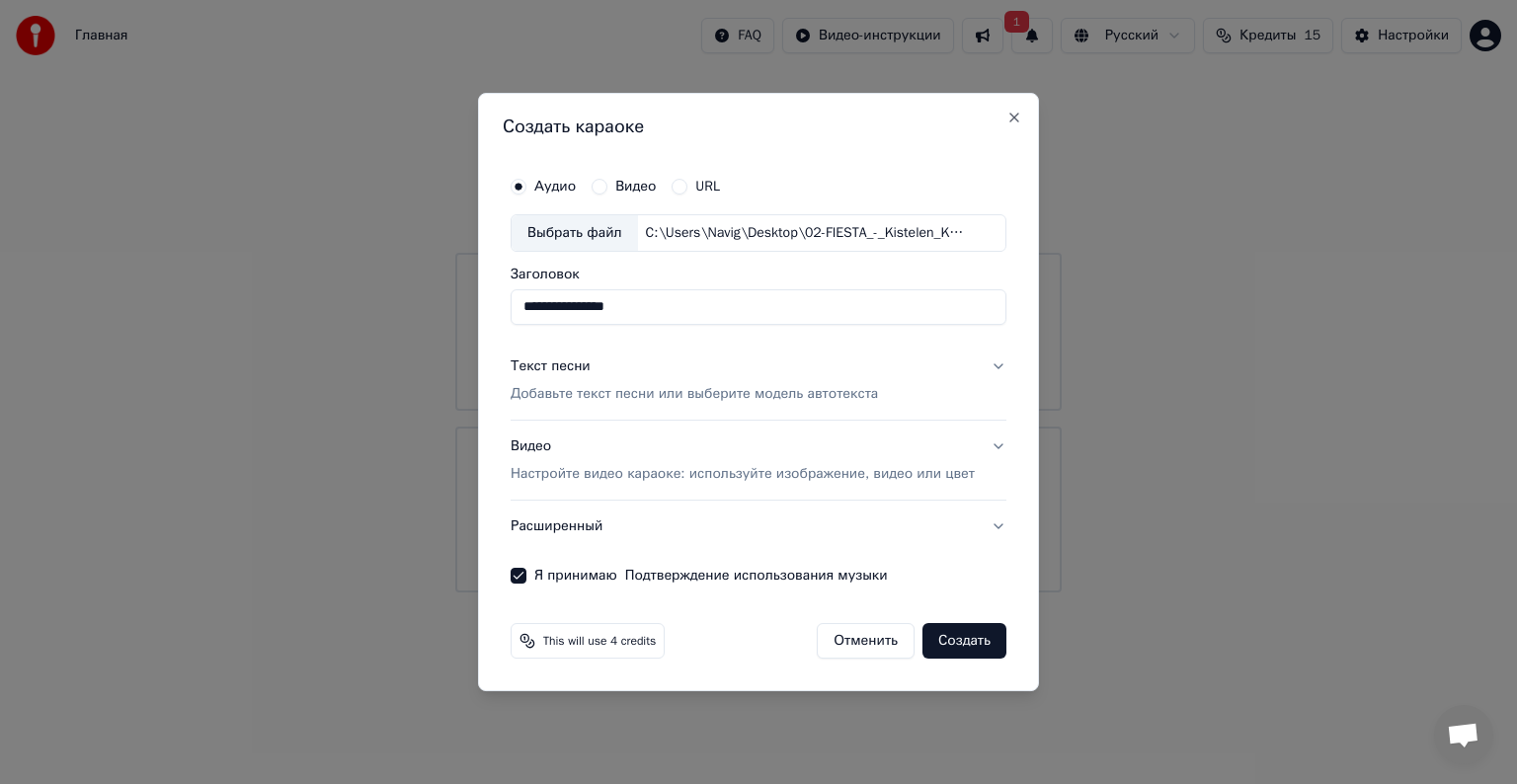 click on "Создать" at bounding box center [964, 641] 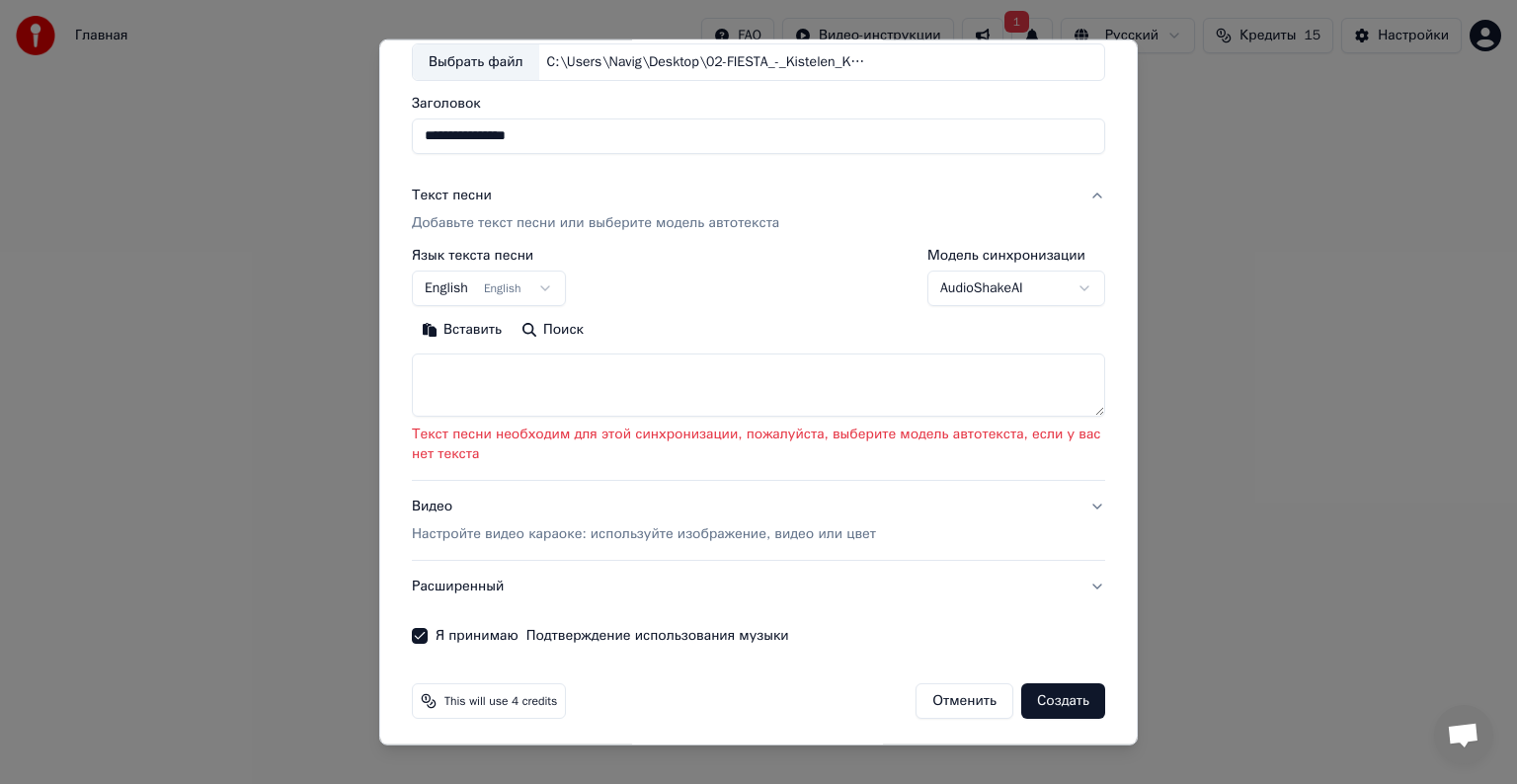 scroll, scrollTop: 122, scrollLeft: 0, axis: vertical 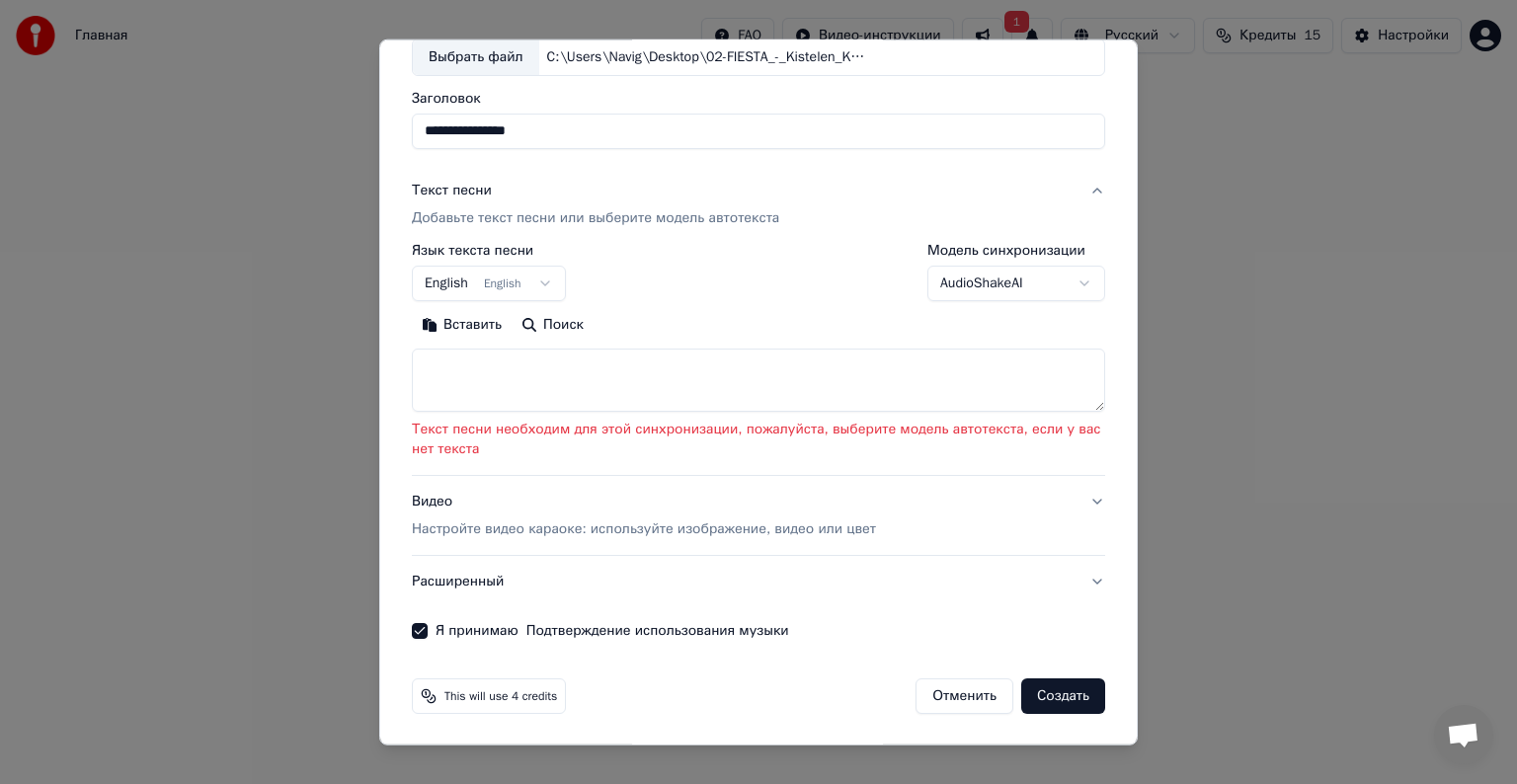 click at bounding box center (758, 380) 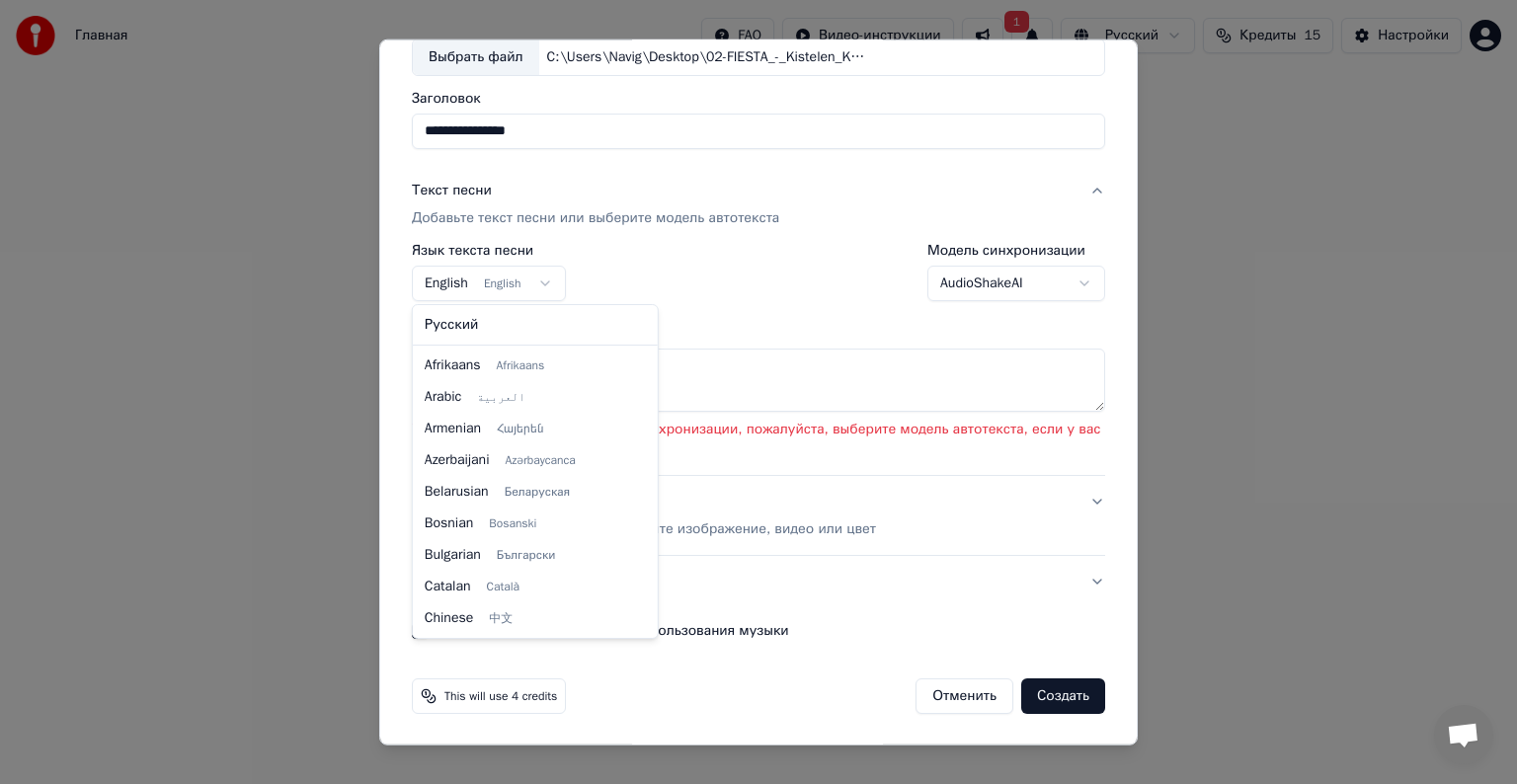 click on "**********" at bounding box center [758, 296] 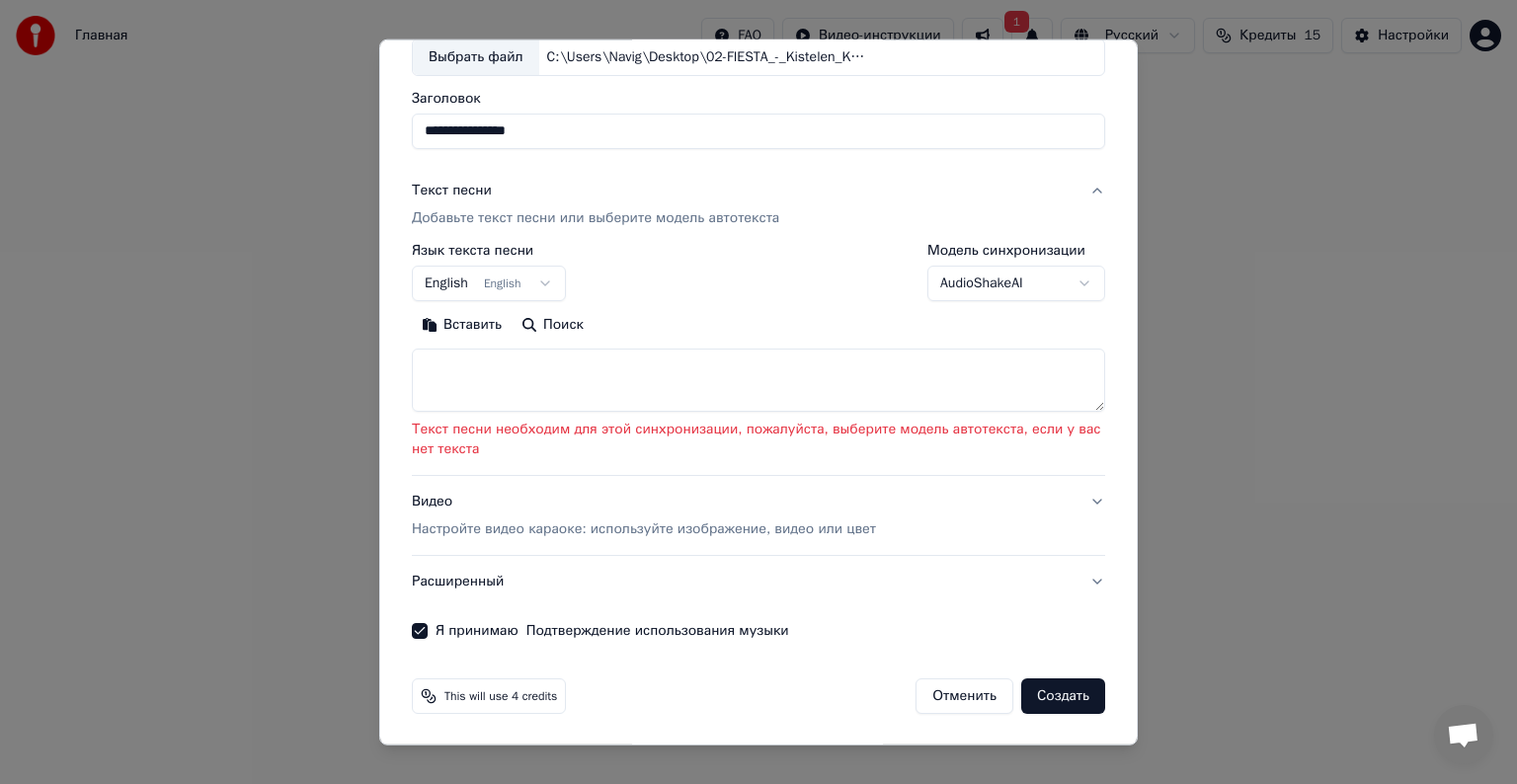 click on "**********" at bounding box center (758, 296) 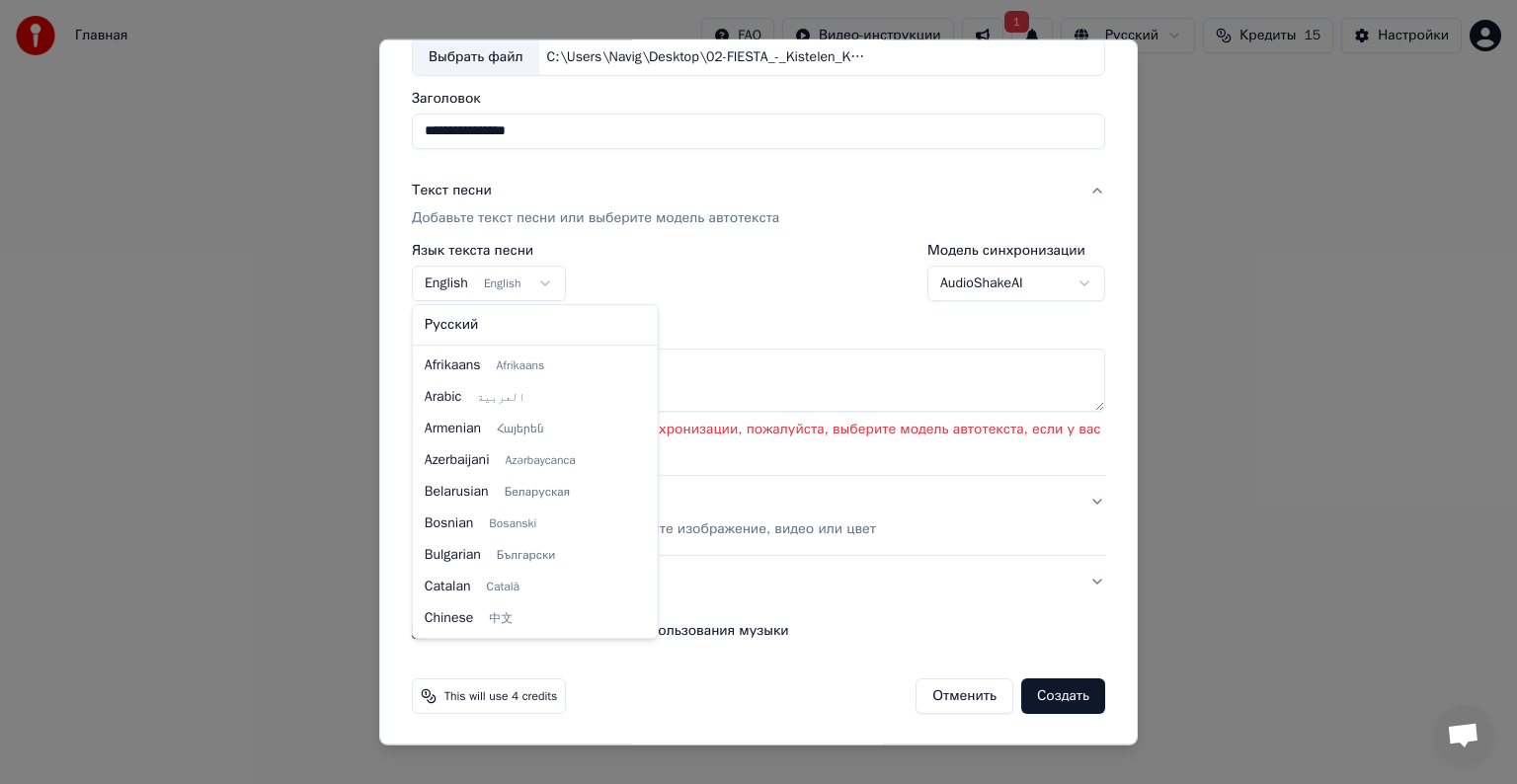 click on "**********" at bounding box center (758, 296) 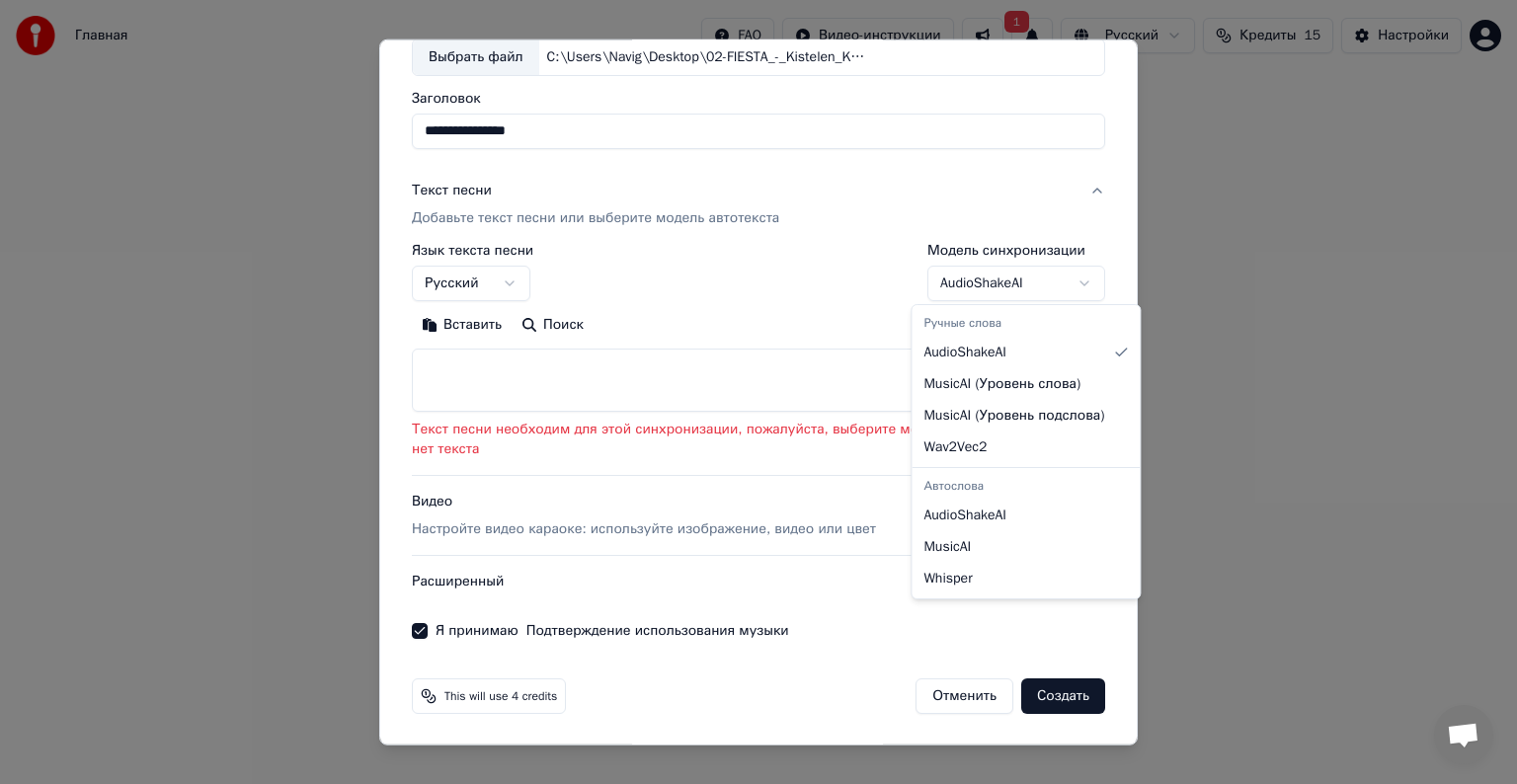click on "**********" at bounding box center (758, 296) 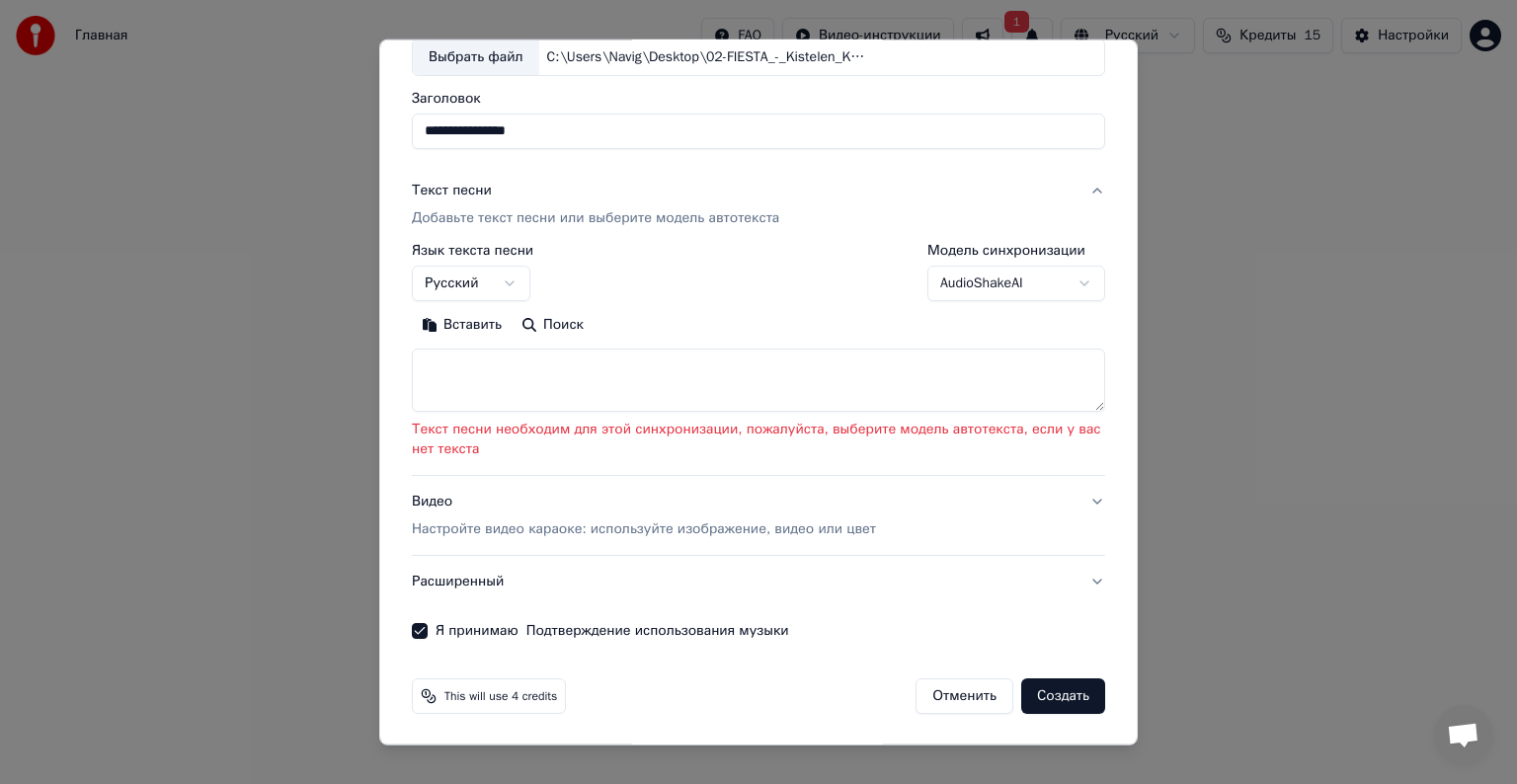 click at bounding box center [758, 380] 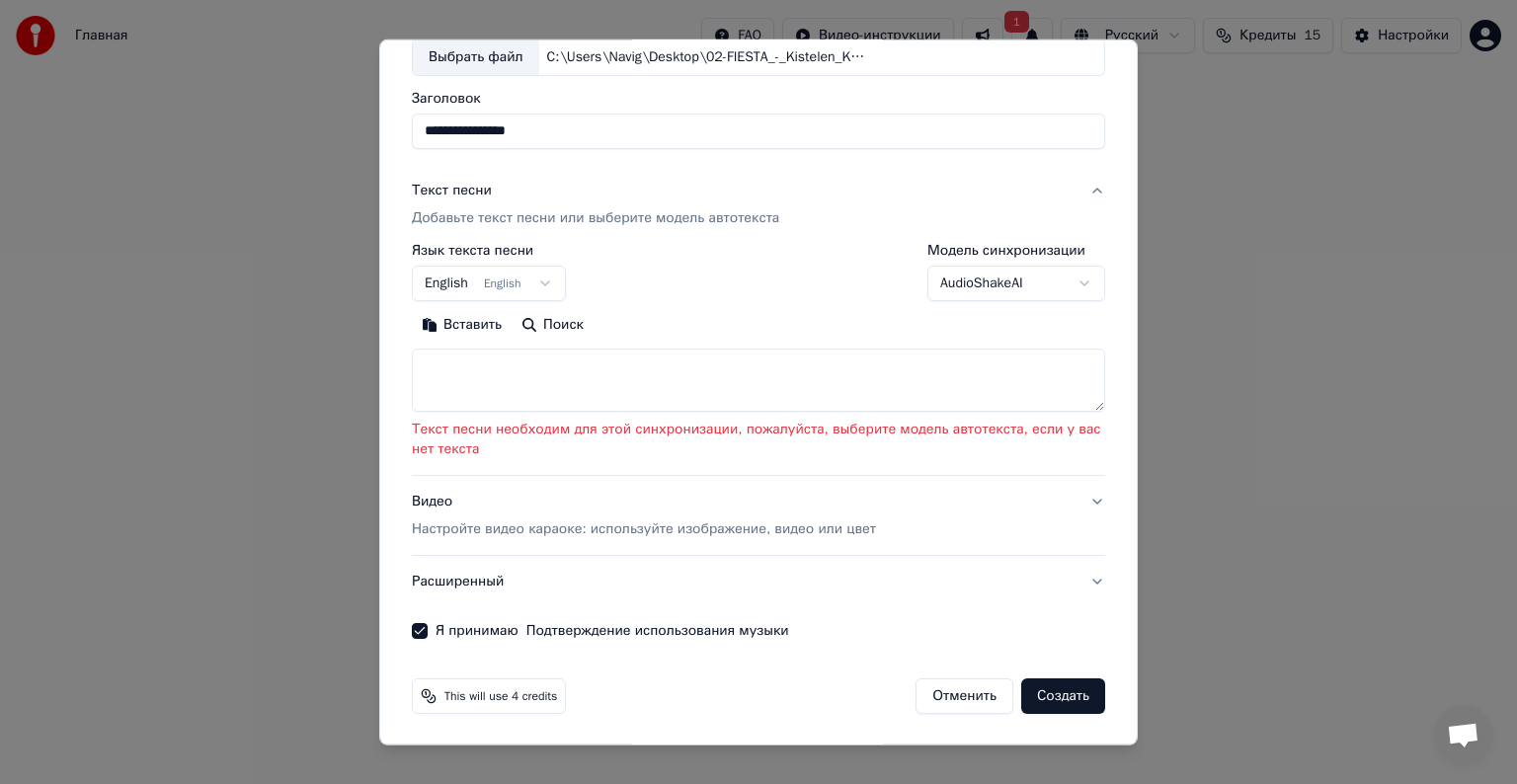 click on "**********" at bounding box center (758, 296) 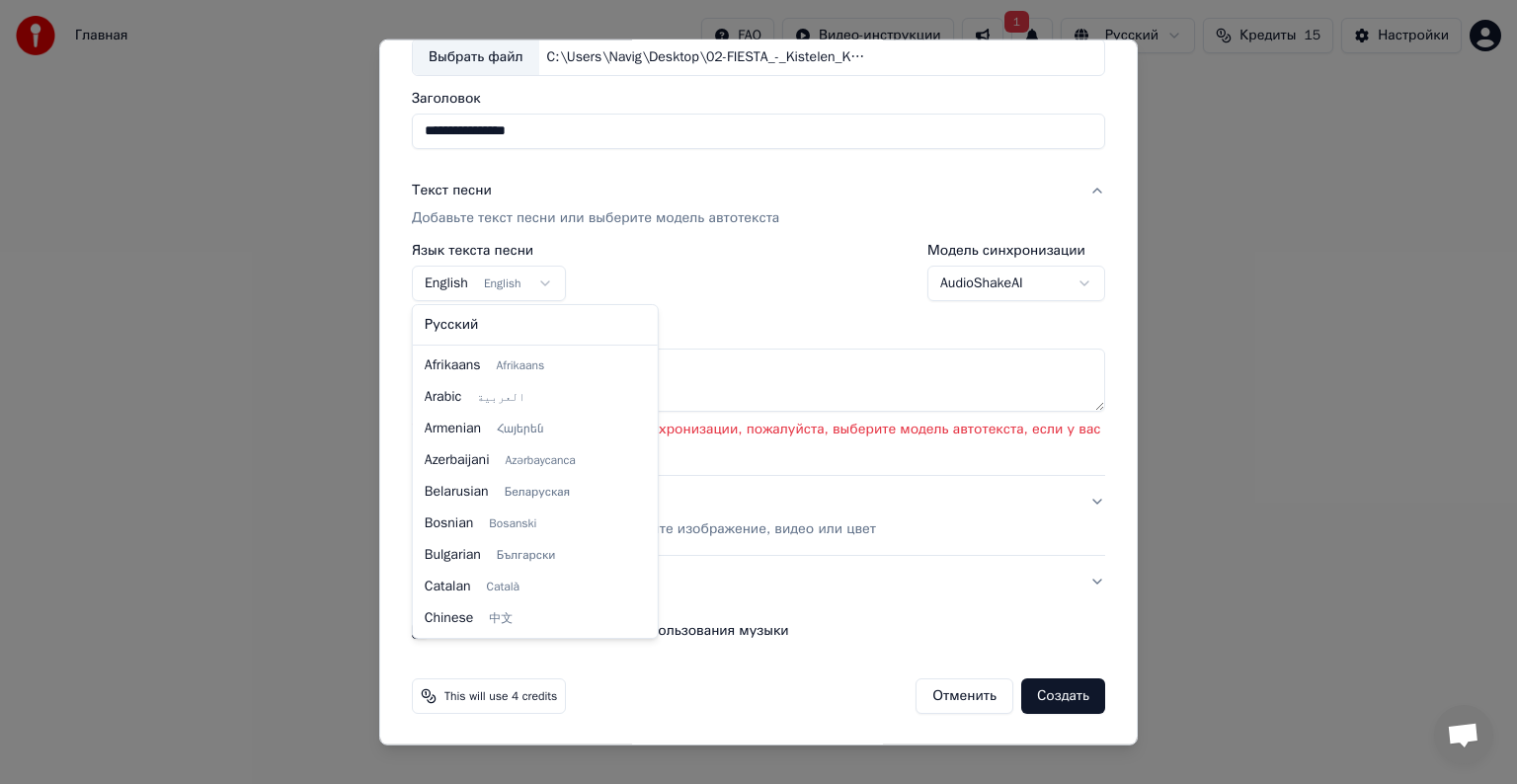 scroll, scrollTop: 158, scrollLeft: 0, axis: vertical 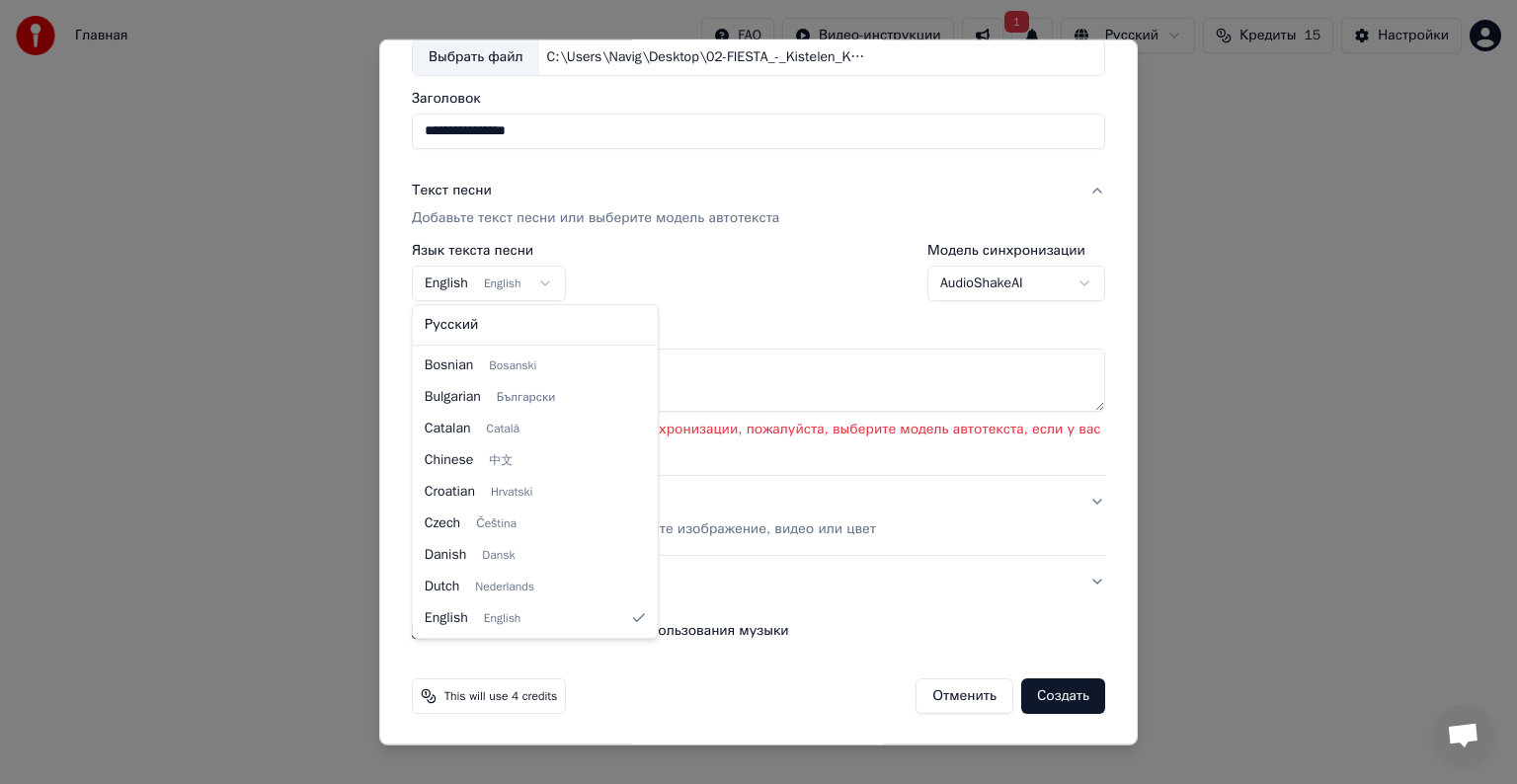 select on "**" 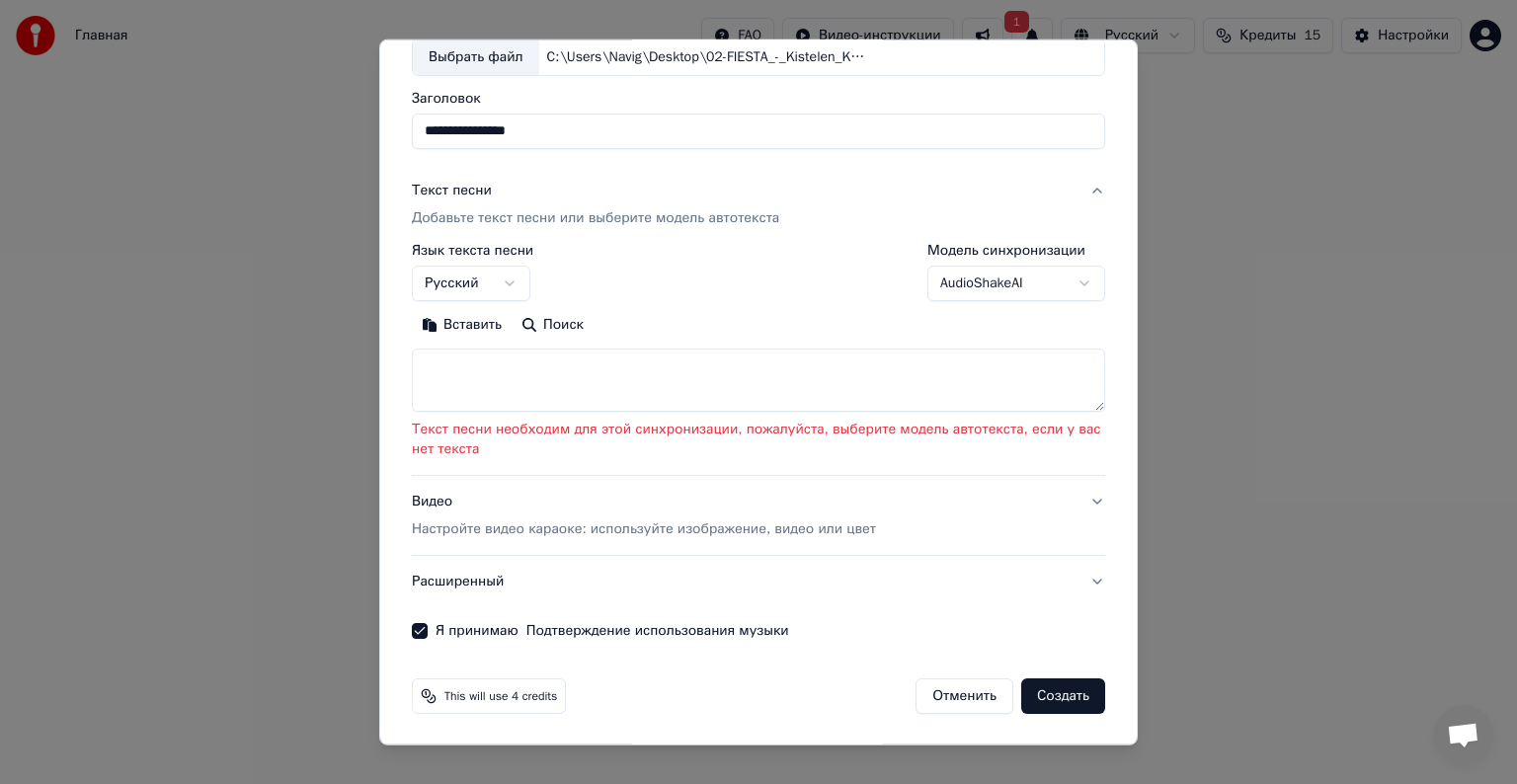 click on "**********" at bounding box center [758, 315] 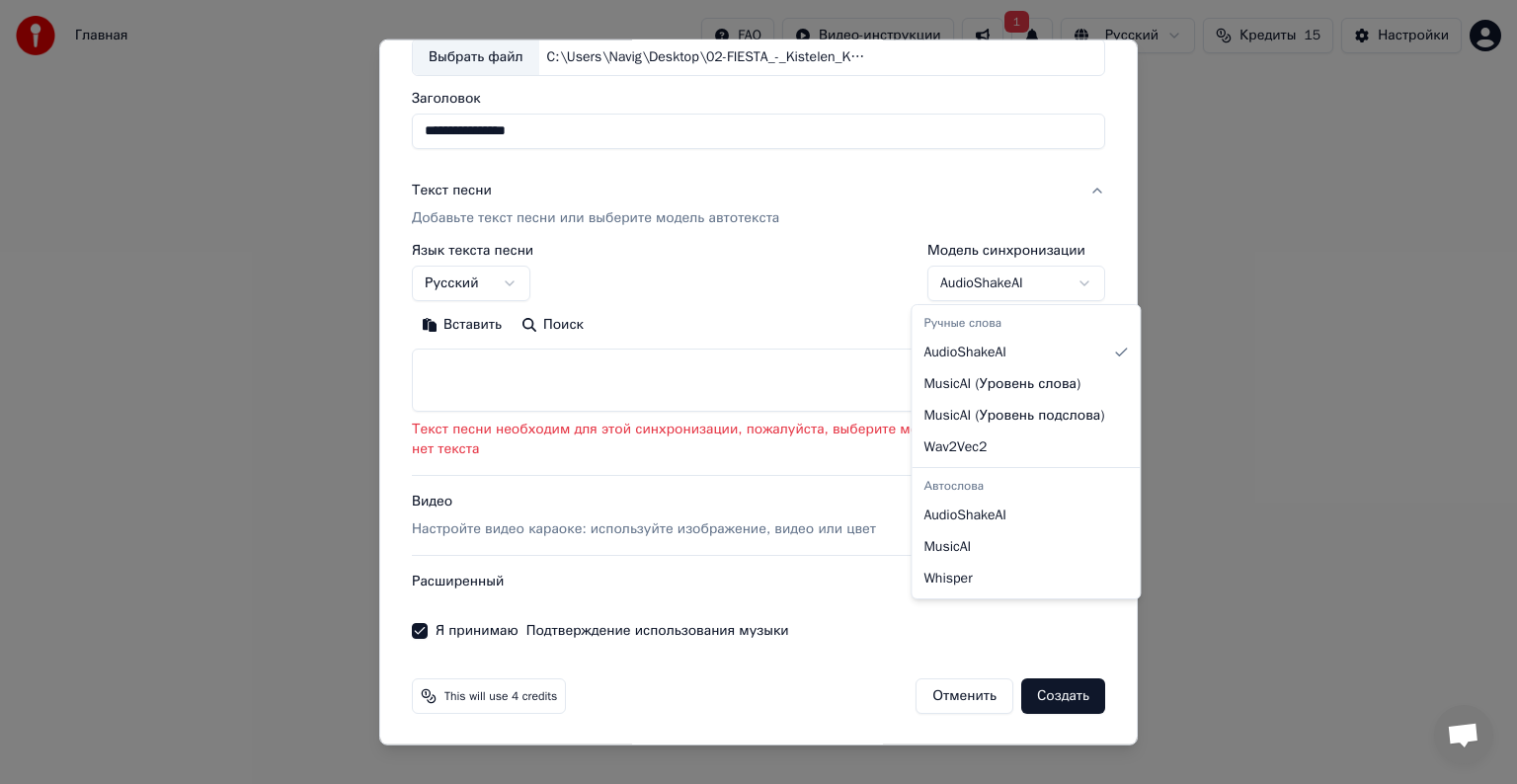 click on "**********" at bounding box center (758, 296) 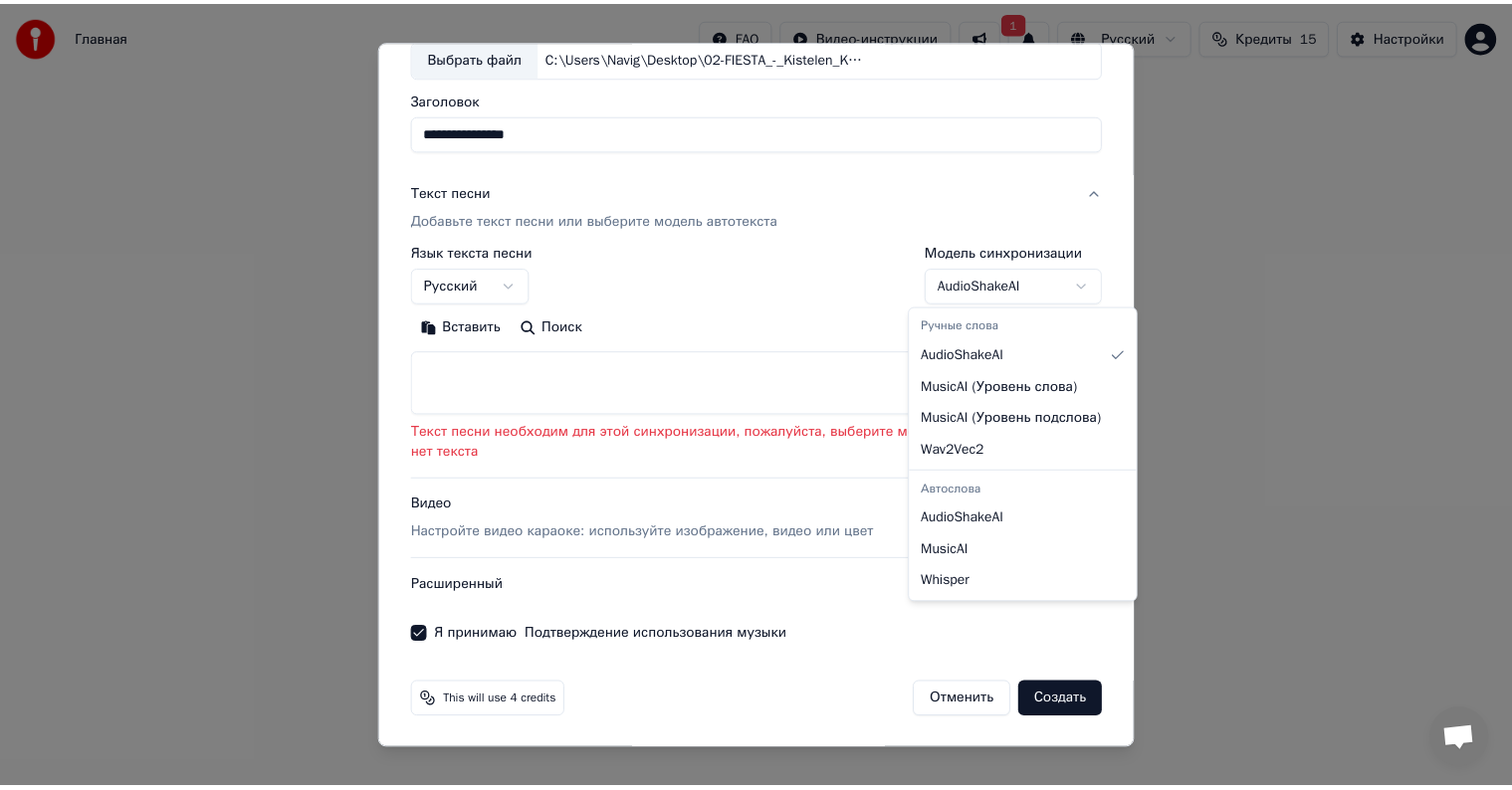 scroll, scrollTop: 0, scrollLeft: 0, axis: both 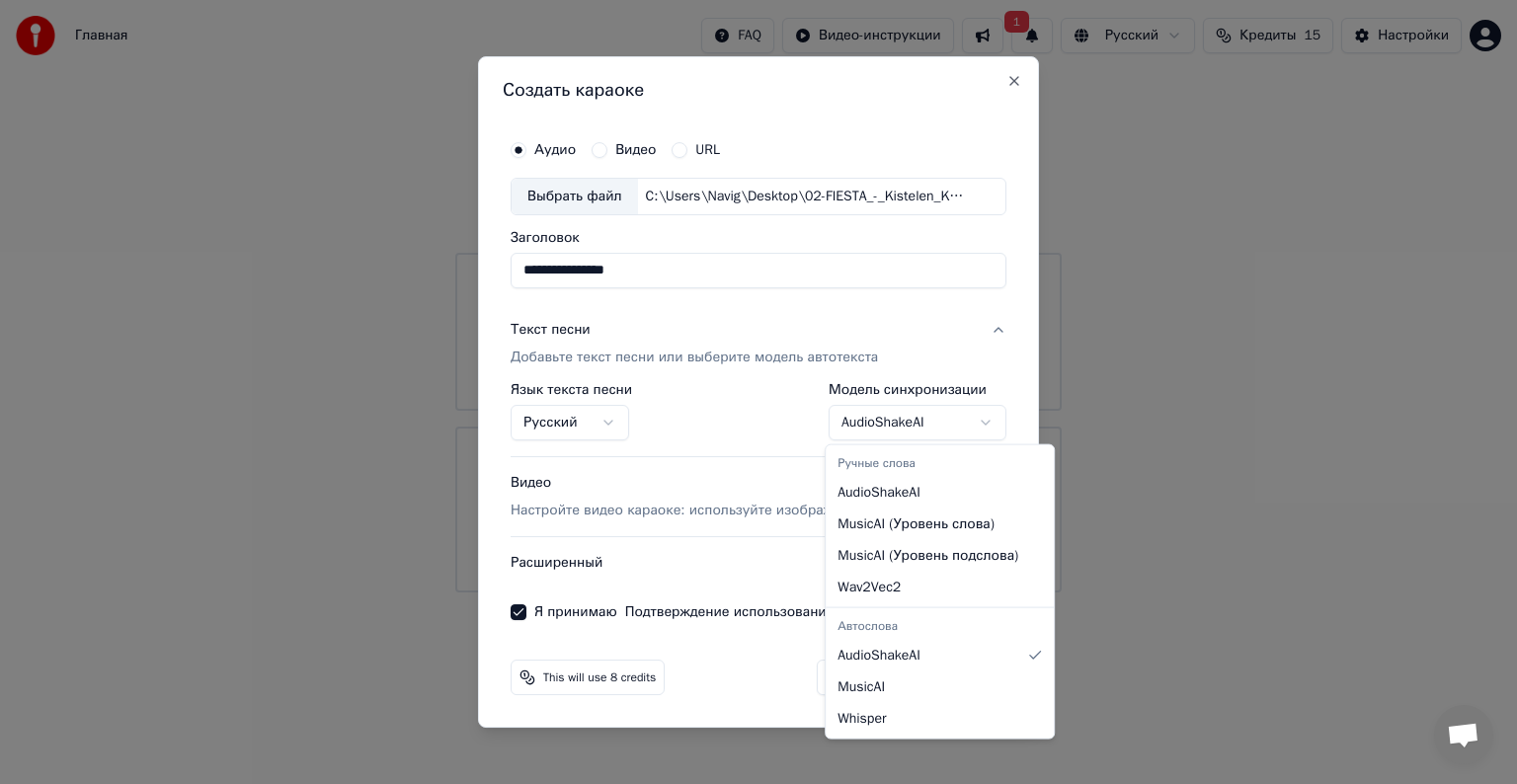click on "**********" at bounding box center (758, 296) 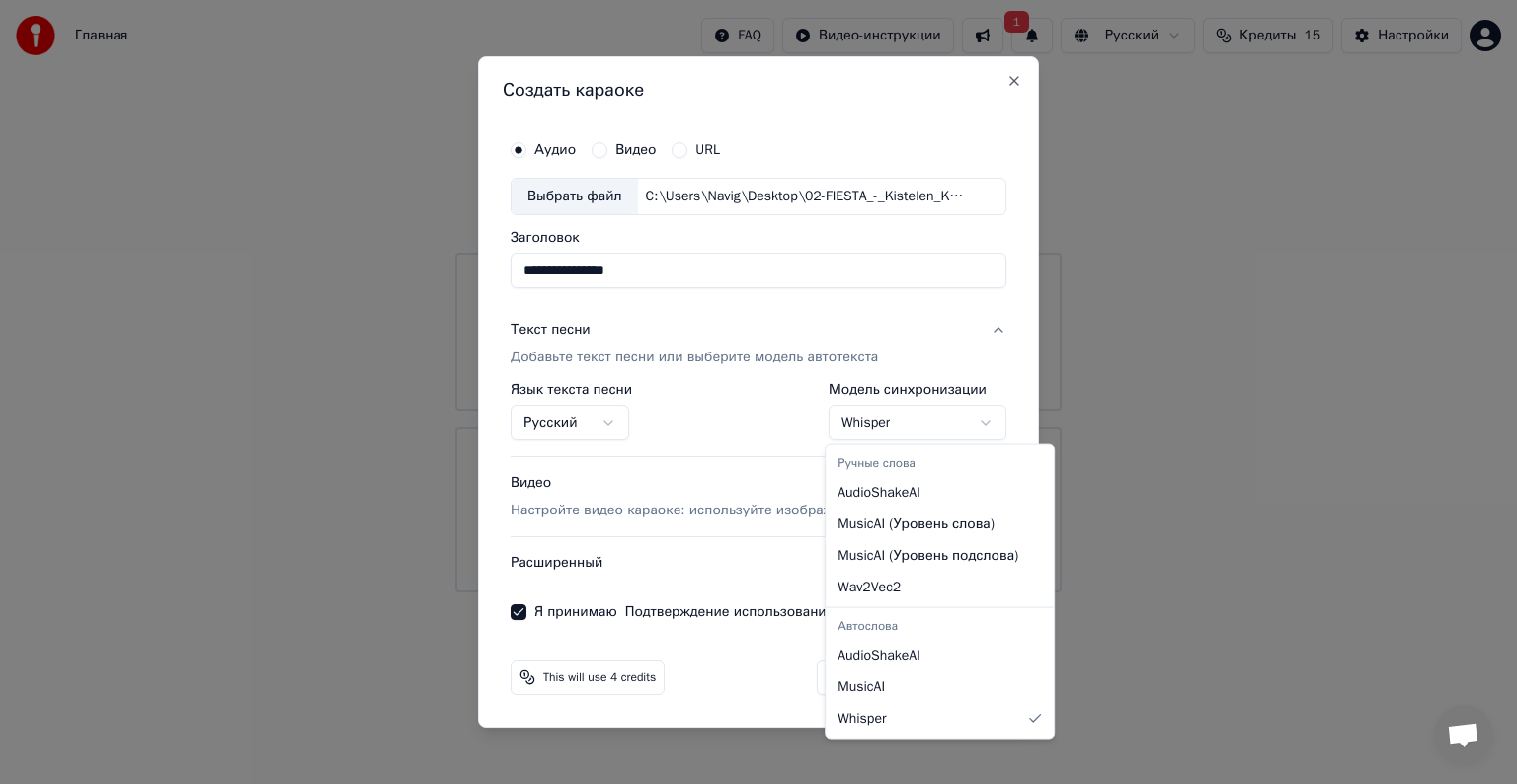 click on "**********" at bounding box center (758, 296) 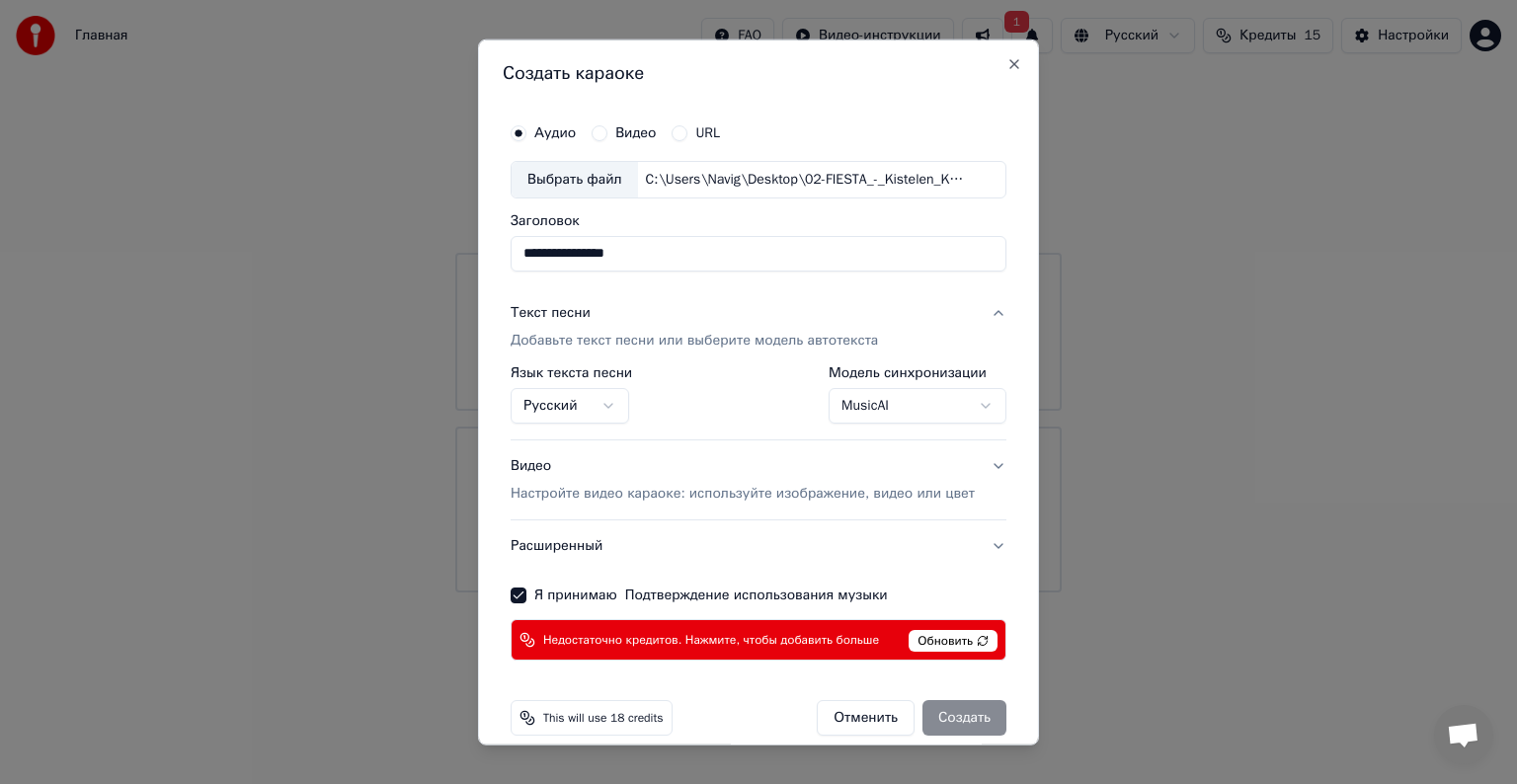 click on "**********" at bounding box center (758, 296) 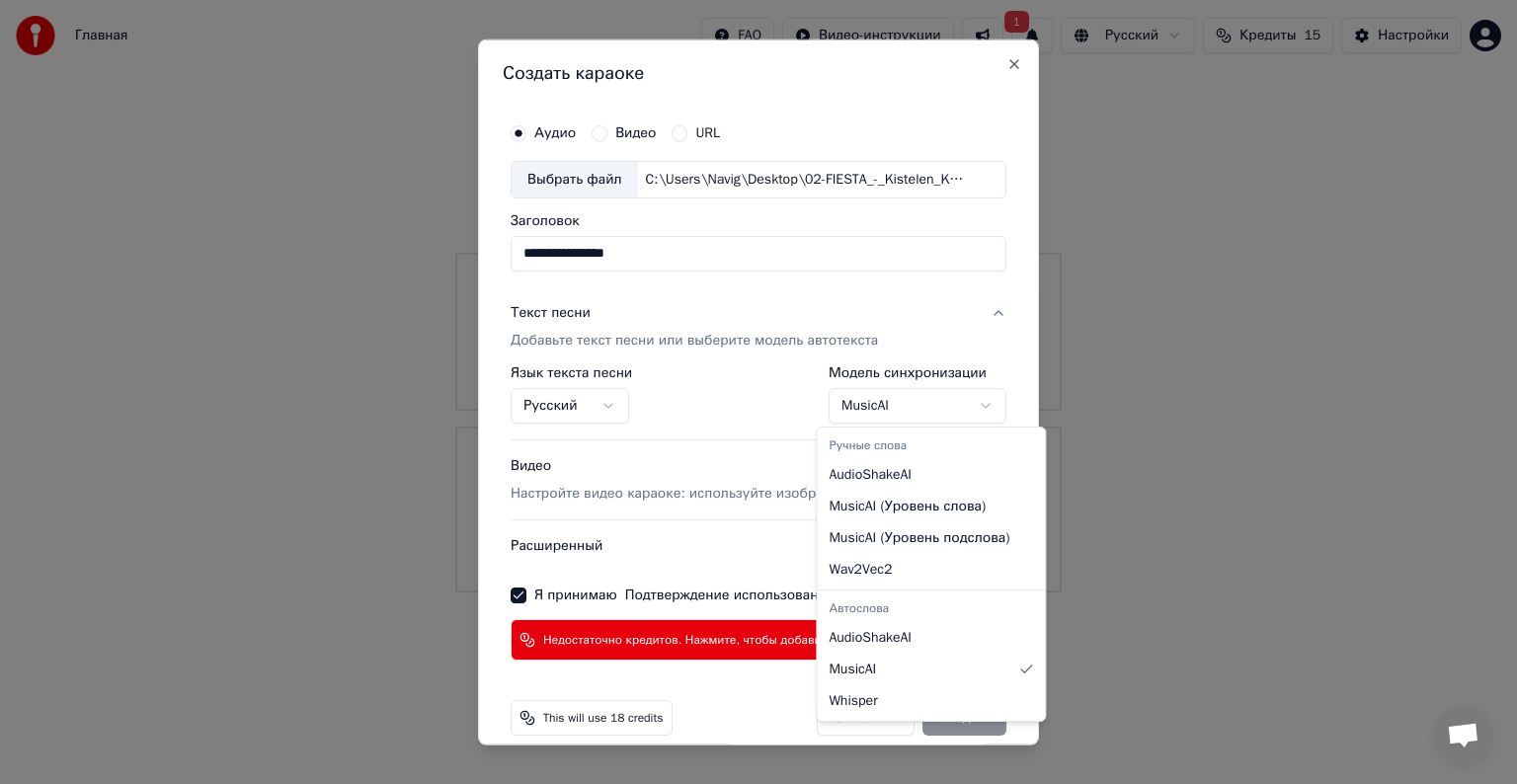 select on "*******" 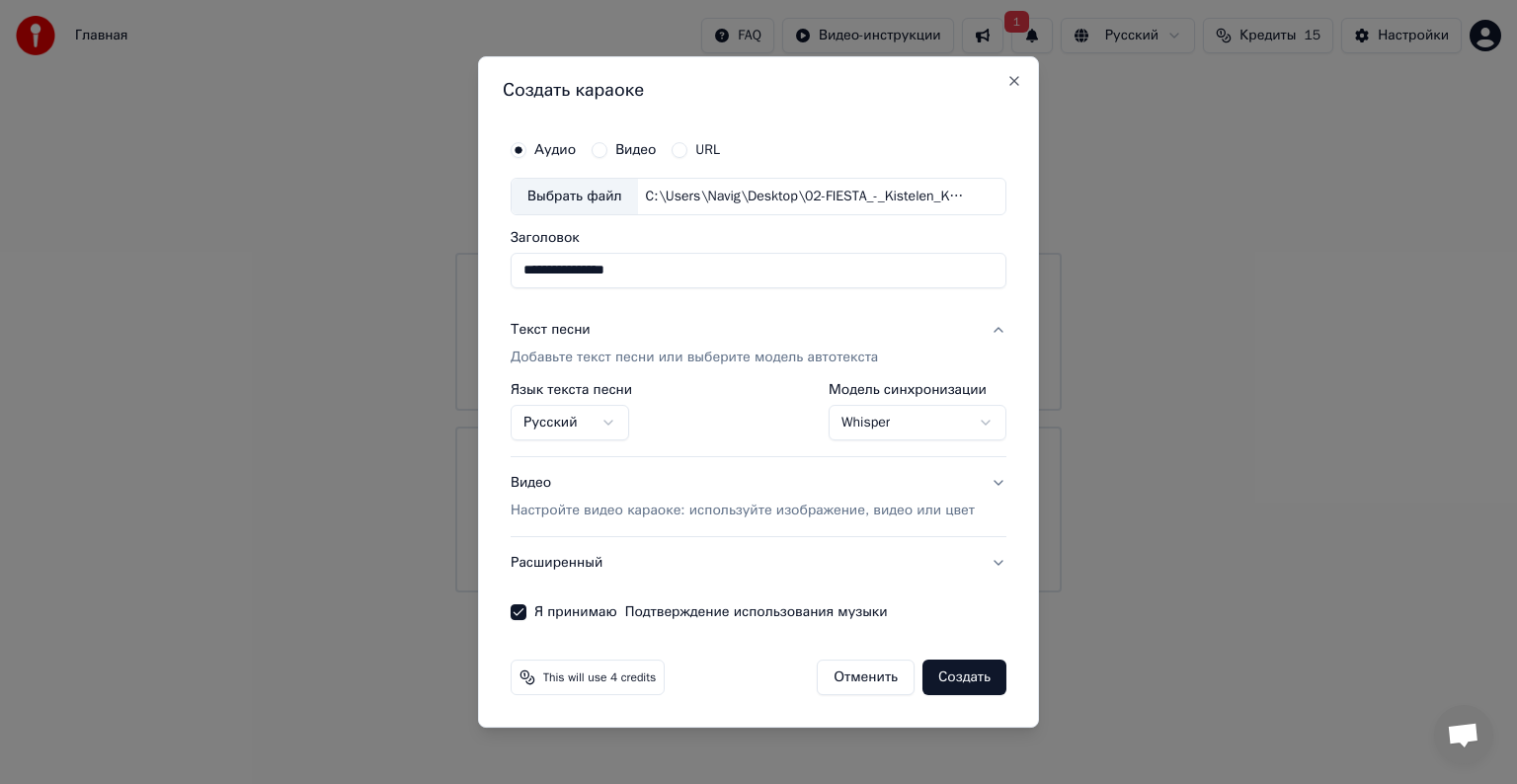 click on "Создать" at bounding box center (964, 677) 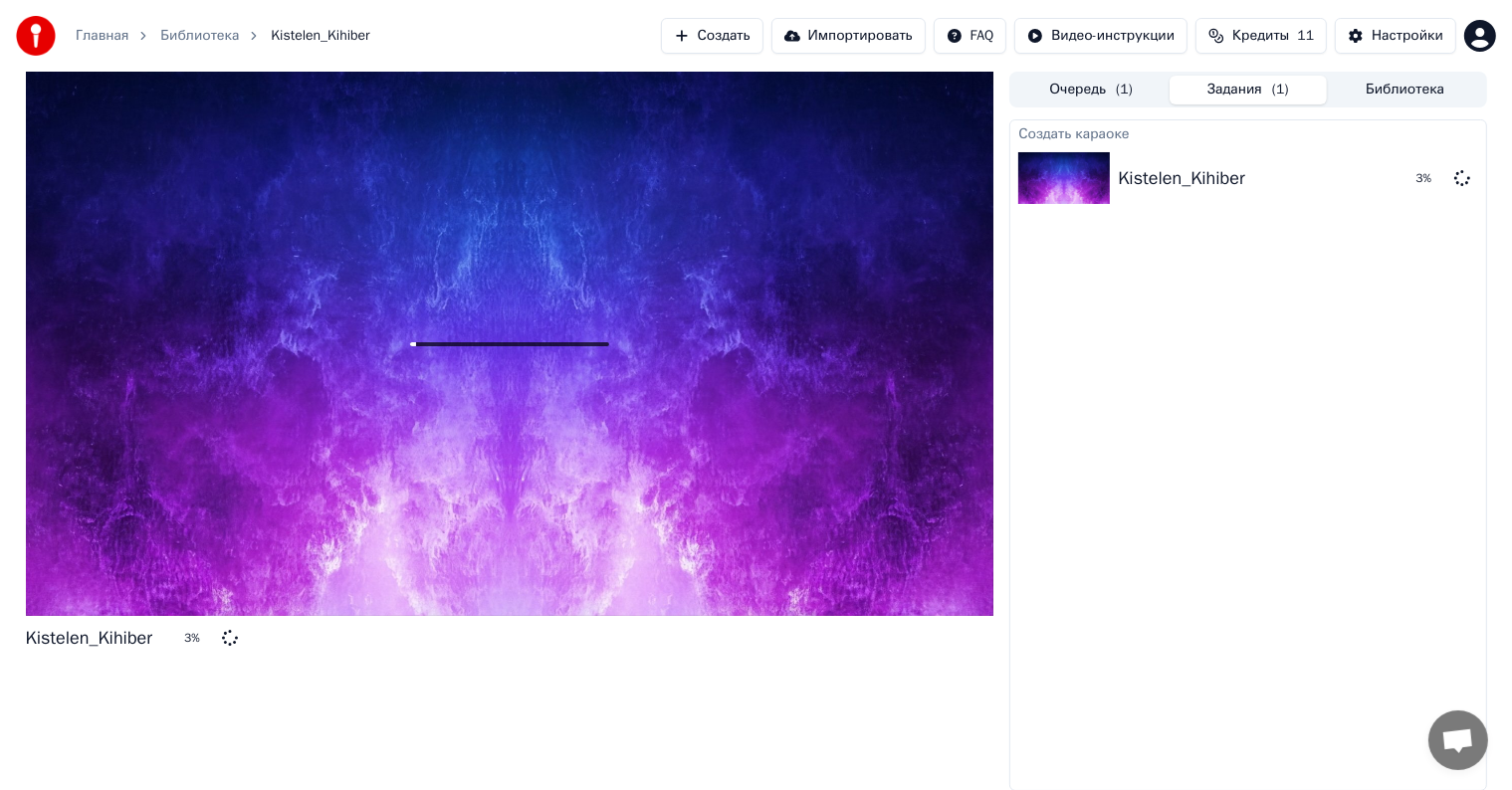 click on "Импортировать" at bounding box center (848, 36) 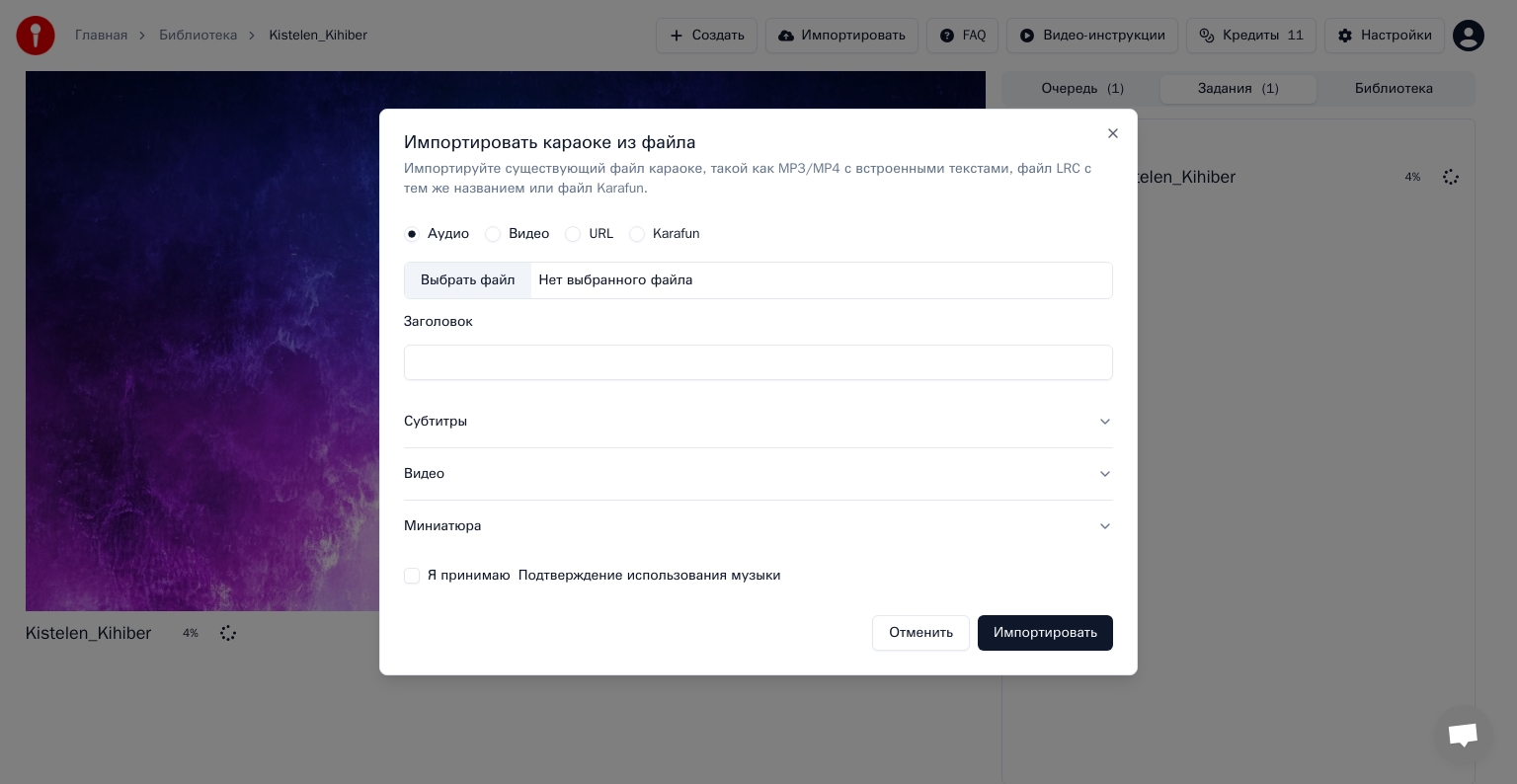 click on "Импортировать караоке из файла Импортируйте существующий файл караоке, такой как MP3/MP4 с встроенными текстами, файл LRC с тем же названием или файл Karafun. Аудио Видео URL Karafun Выбрать файл Нет выбранного файла Заголовок Субтитры Видео Миниатюра Я принимаю   Подтверждение использования музыки Отменить Импортировать Close" at bounding box center [758, 392] 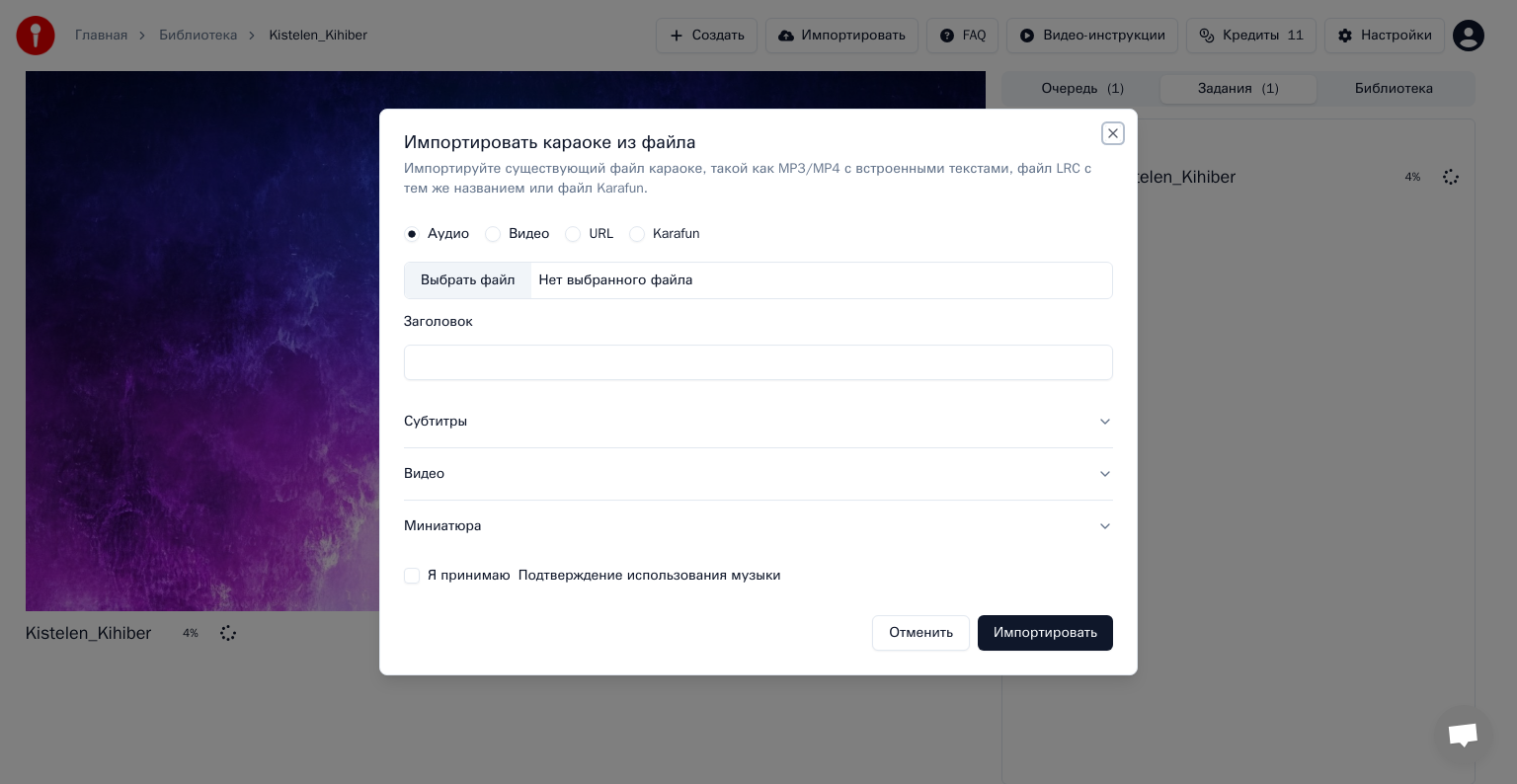 click on "Close" at bounding box center (1113, 133) 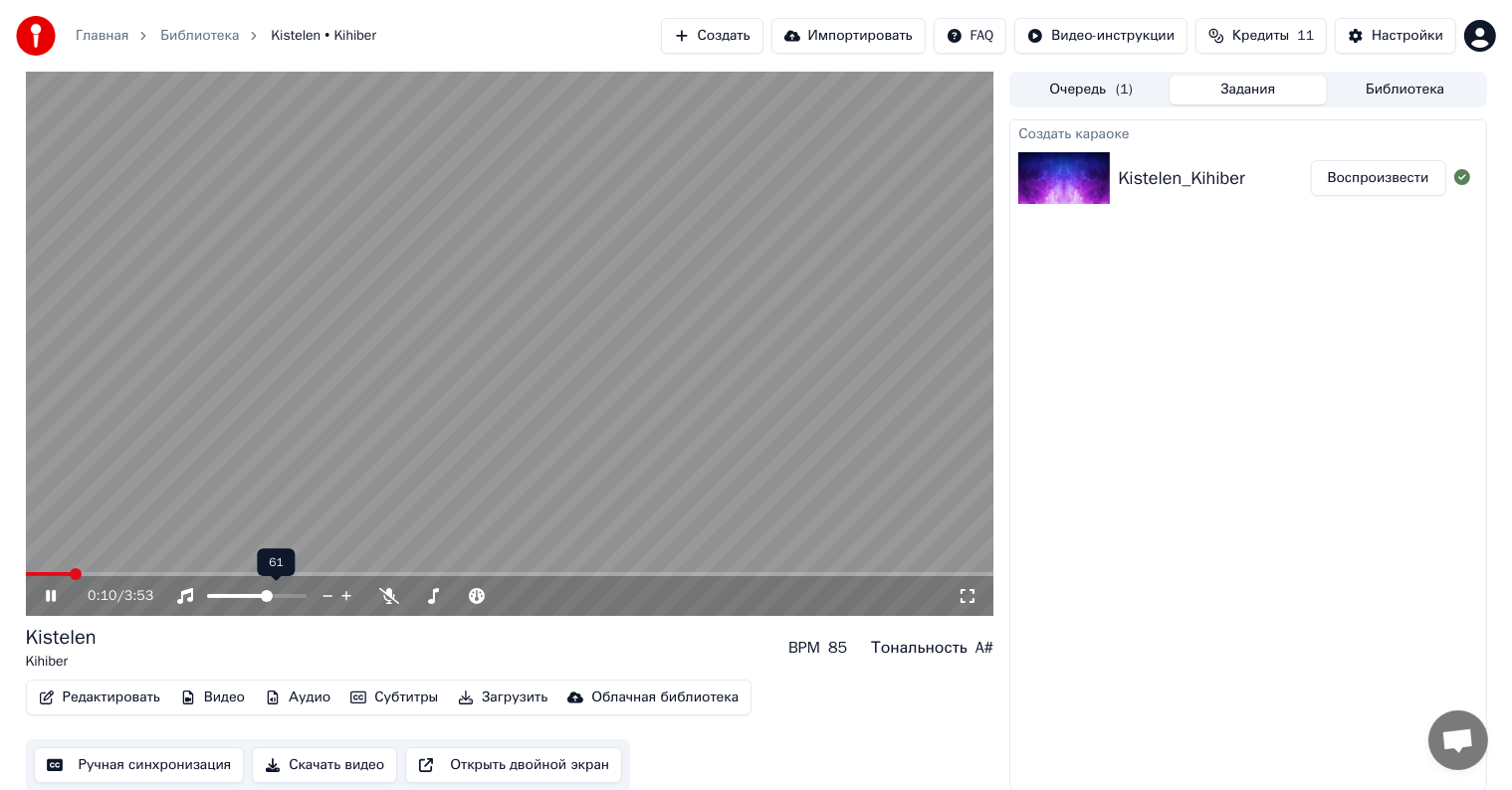 click at bounding box center [237, 596] 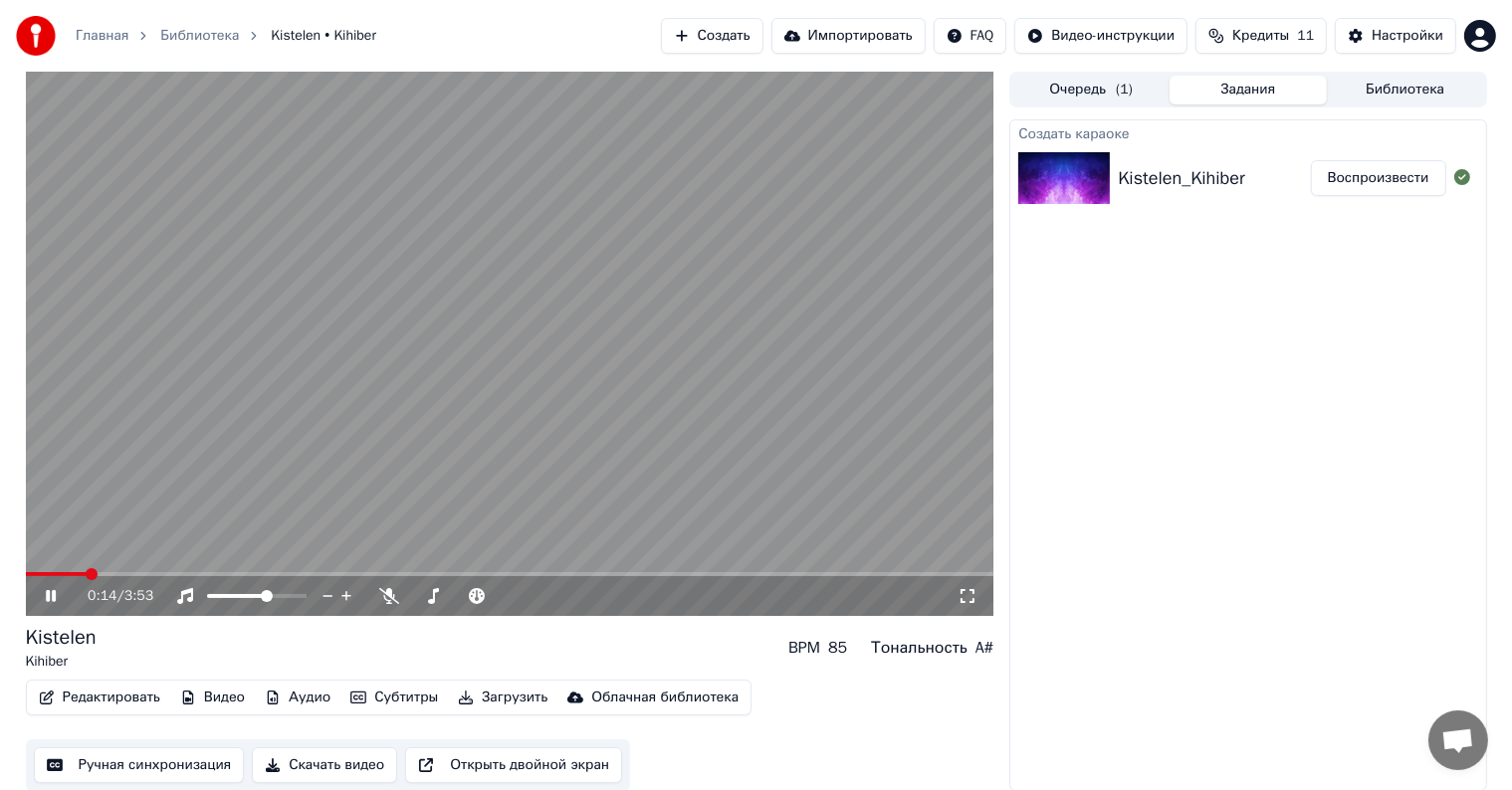click at bounding box center [510, 343] 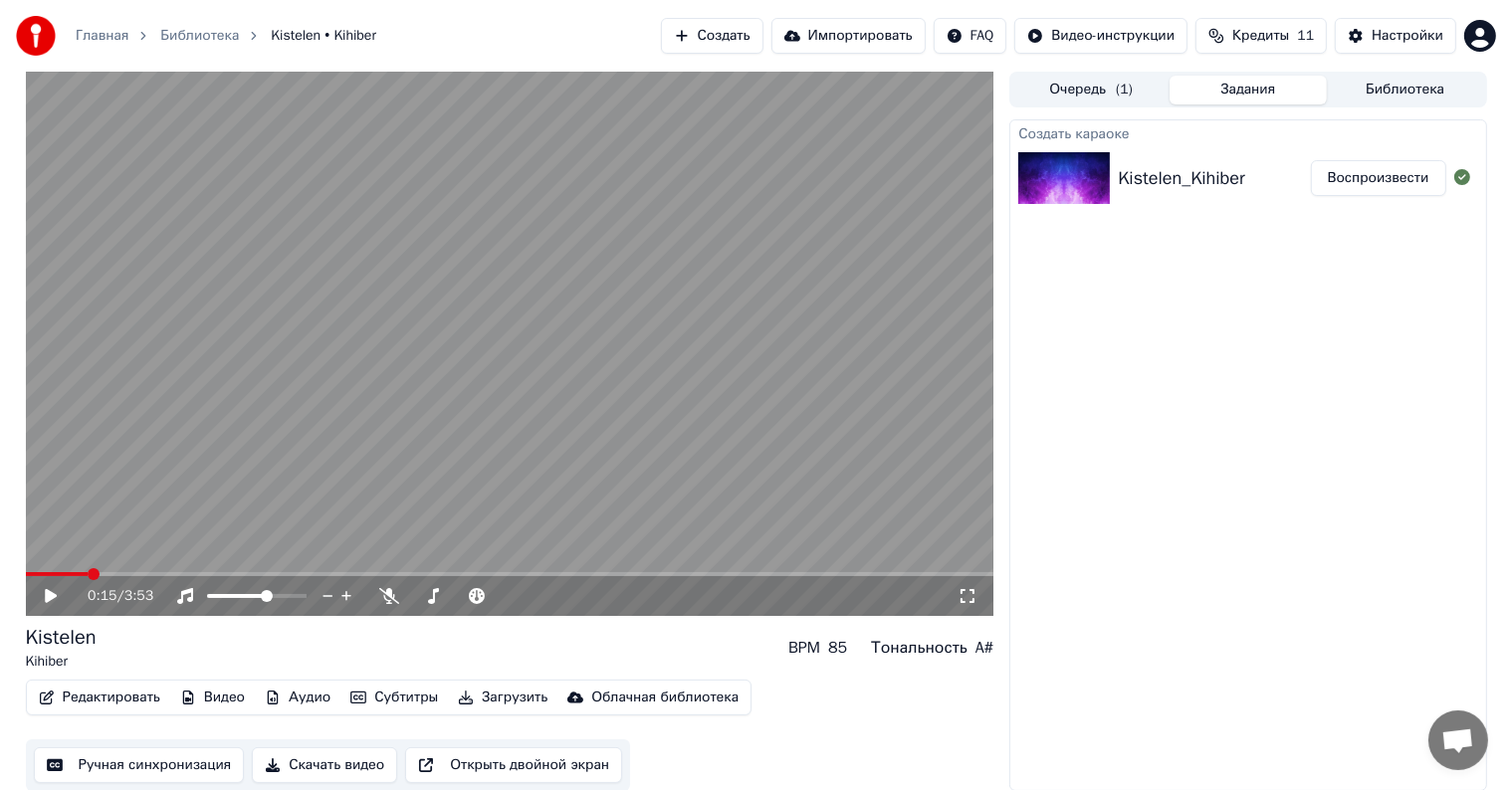 click at bounding box center [510, 343] 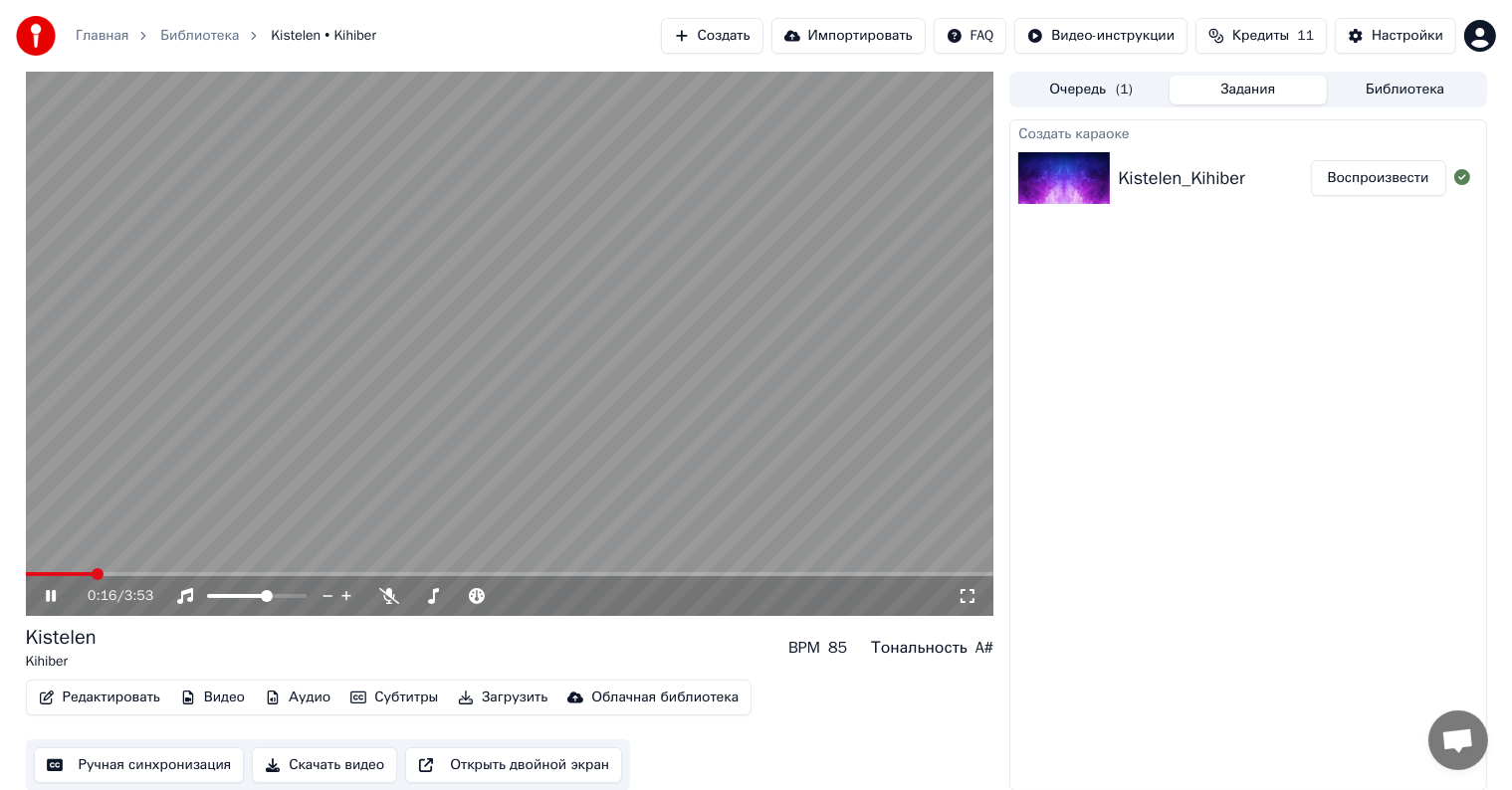 click at bounding box center (510, 343) 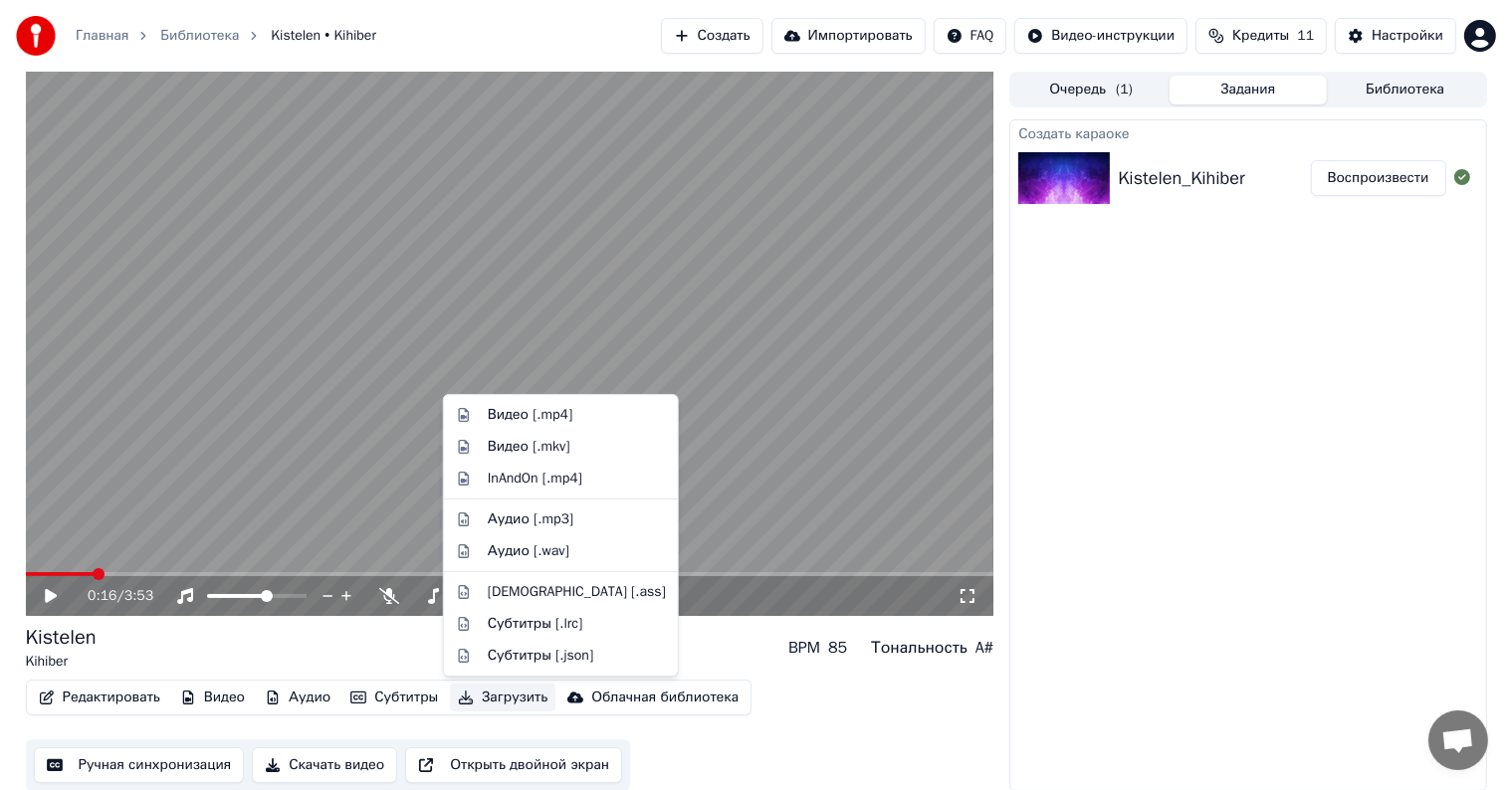 click on "Загрузить" at bounding box center [503, 697] 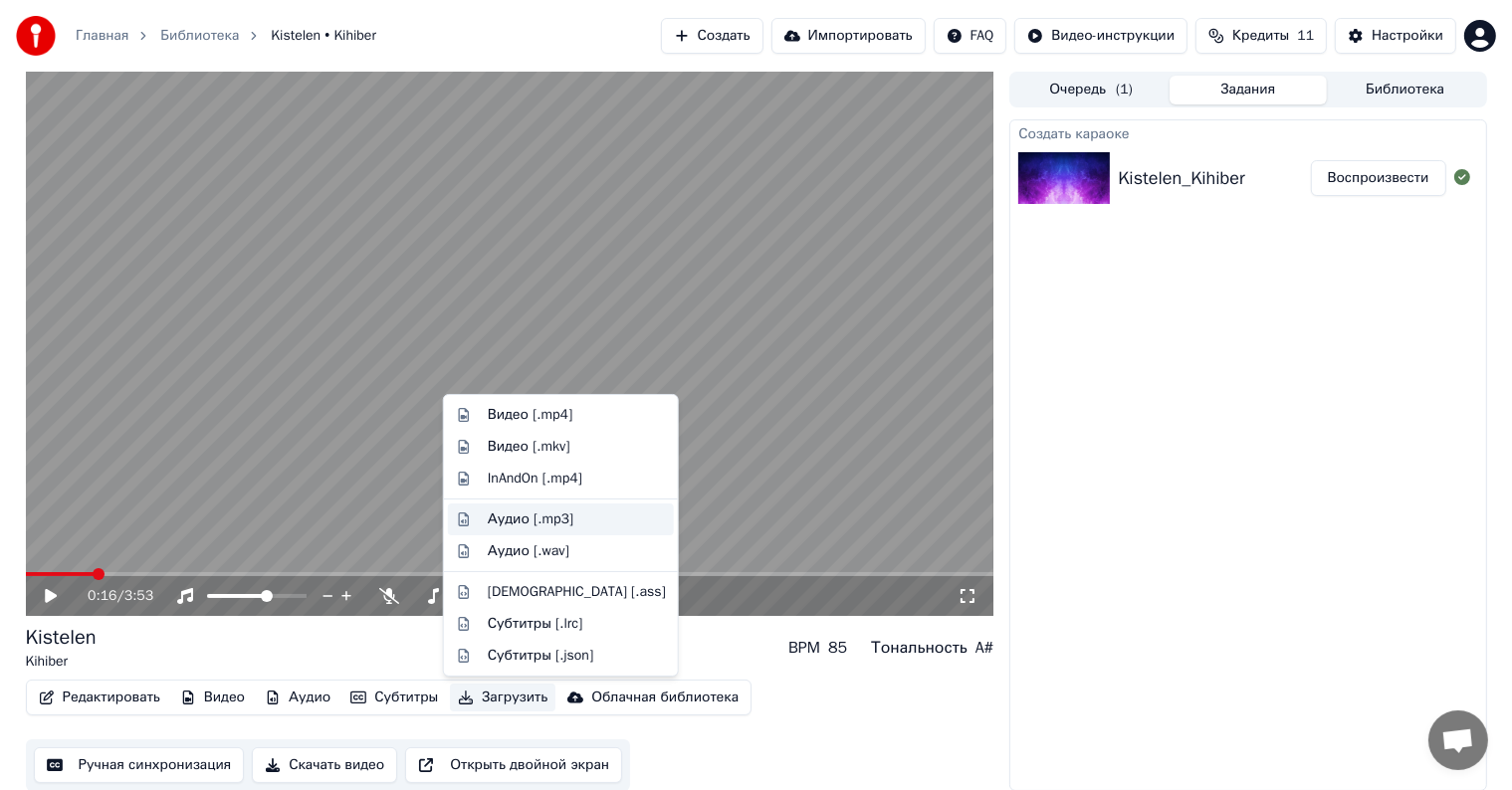 click on "Аудио [.mp3]" at bounding box center (531, 519) 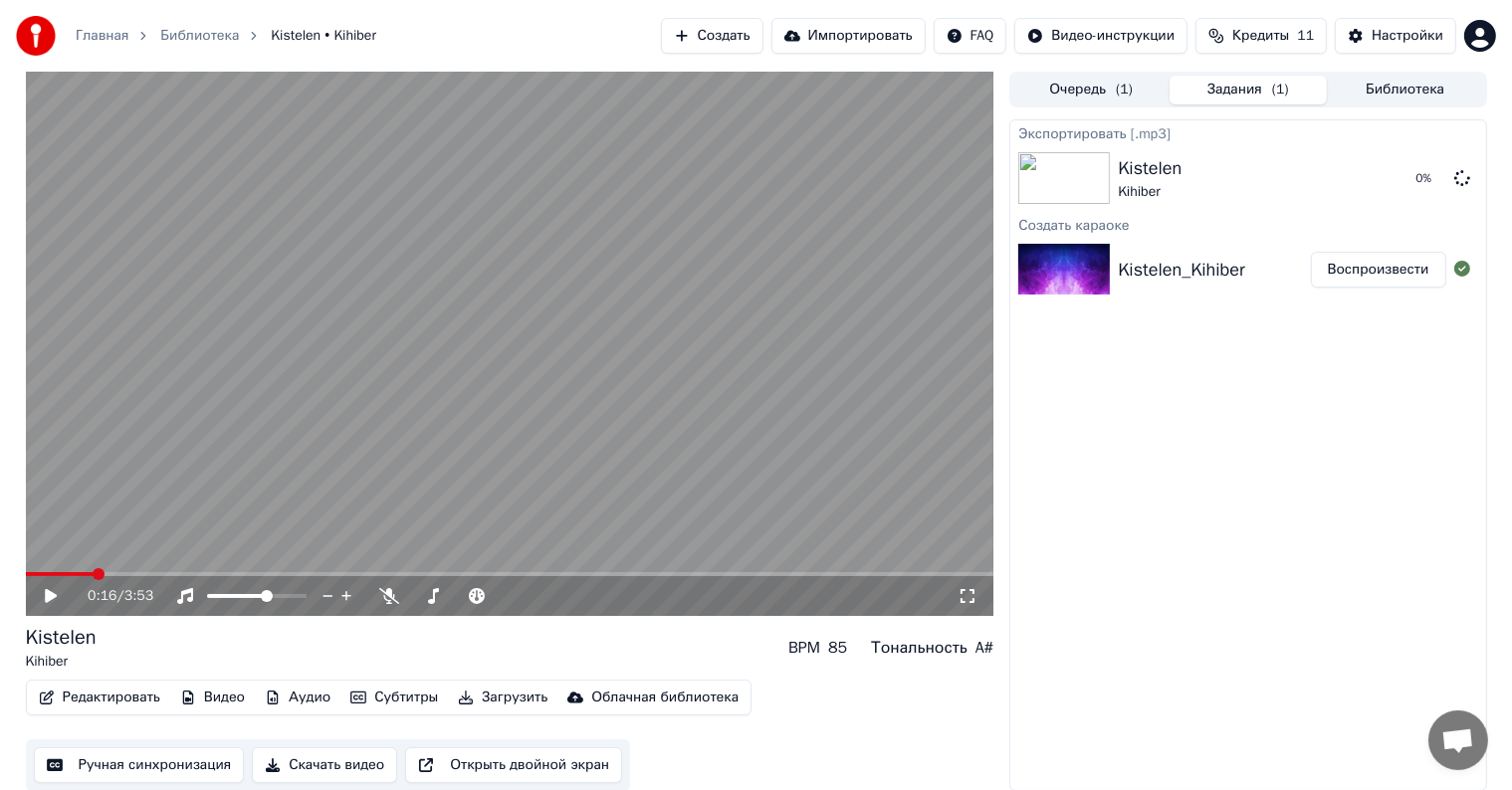 click on "Kistelen Kihiber BPM 85 Тональность A# Редактировать Видео Аудио Субтитры Загрузить Облачная библиотека Ручная синхронизация Скачать видео Открыть двойной экран" at bounding box center [510, 707] 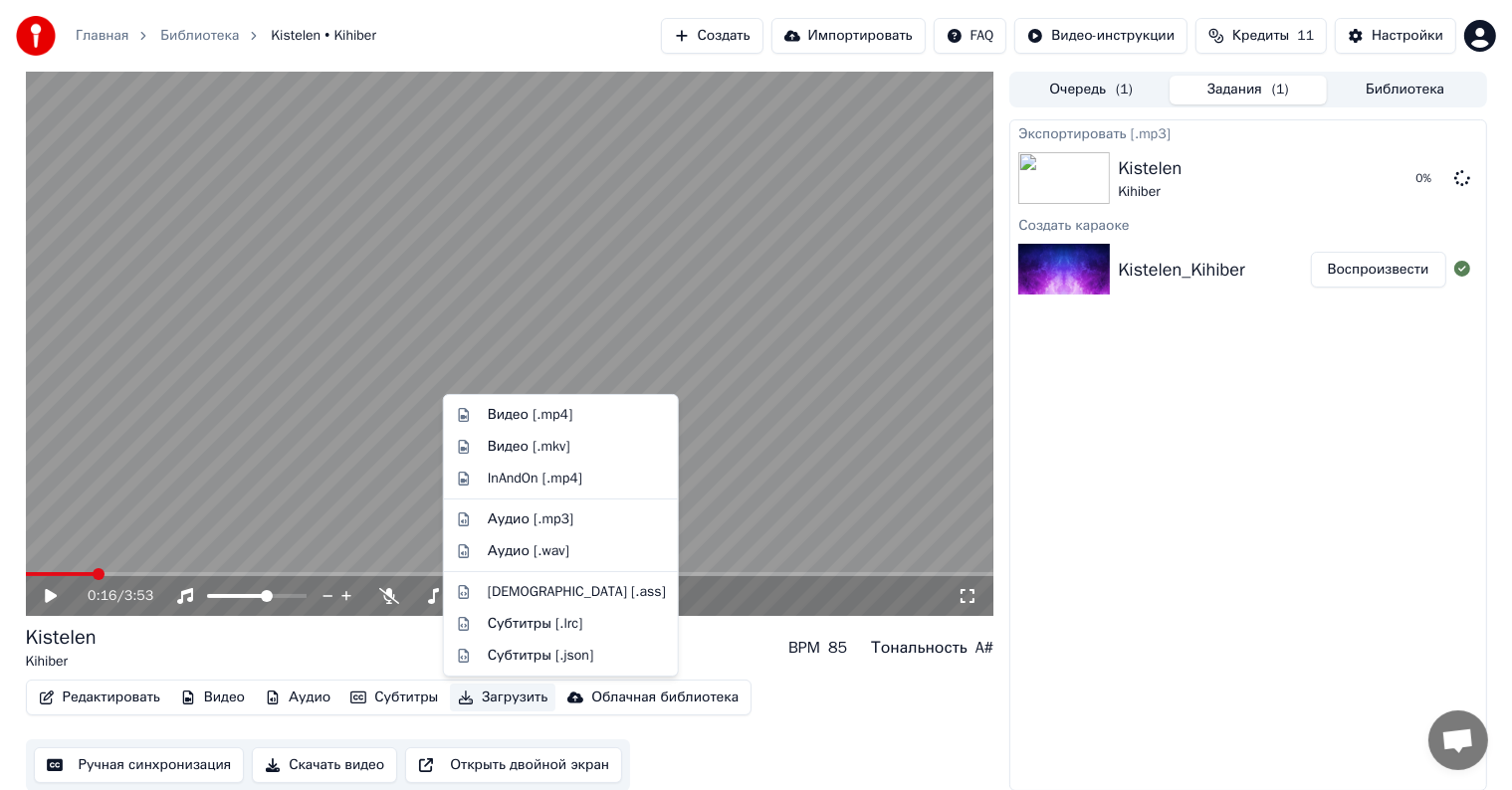 click on "Загрузить" at bounding box center [503, 697] 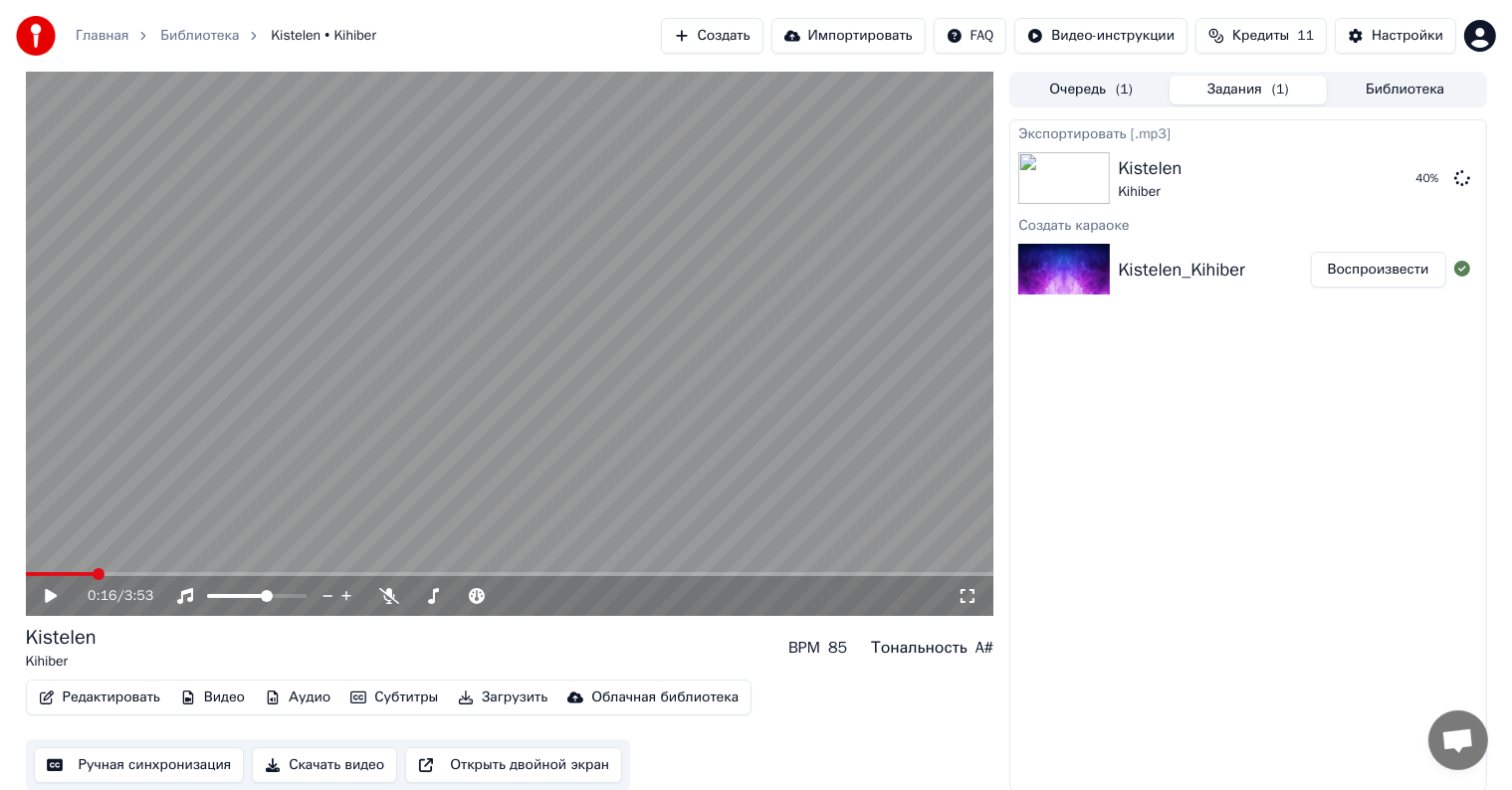 scroll, scrollTop: 1, scrollLeft: 0, axis: vertical 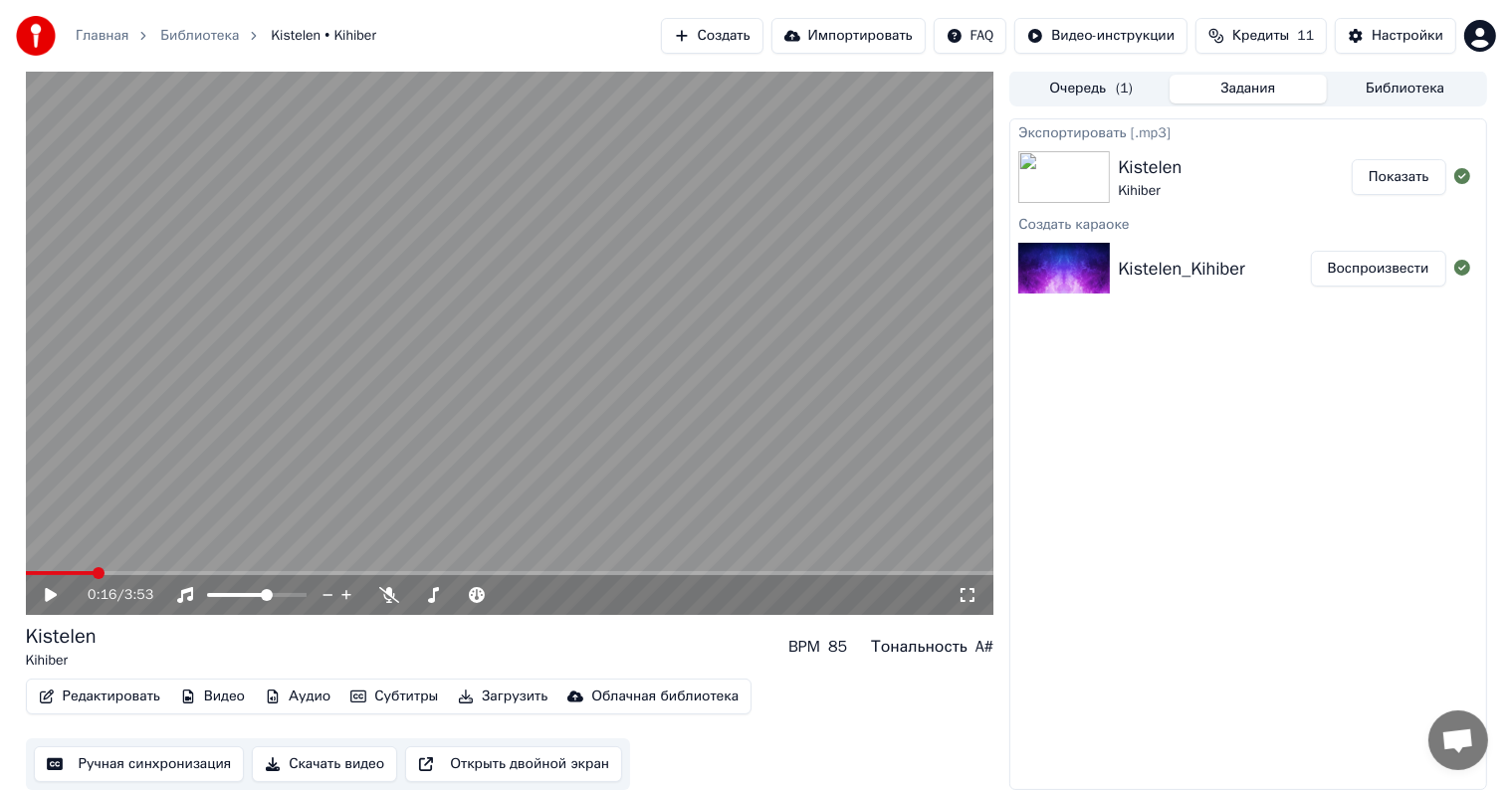 click at bounding box center (510, 342) 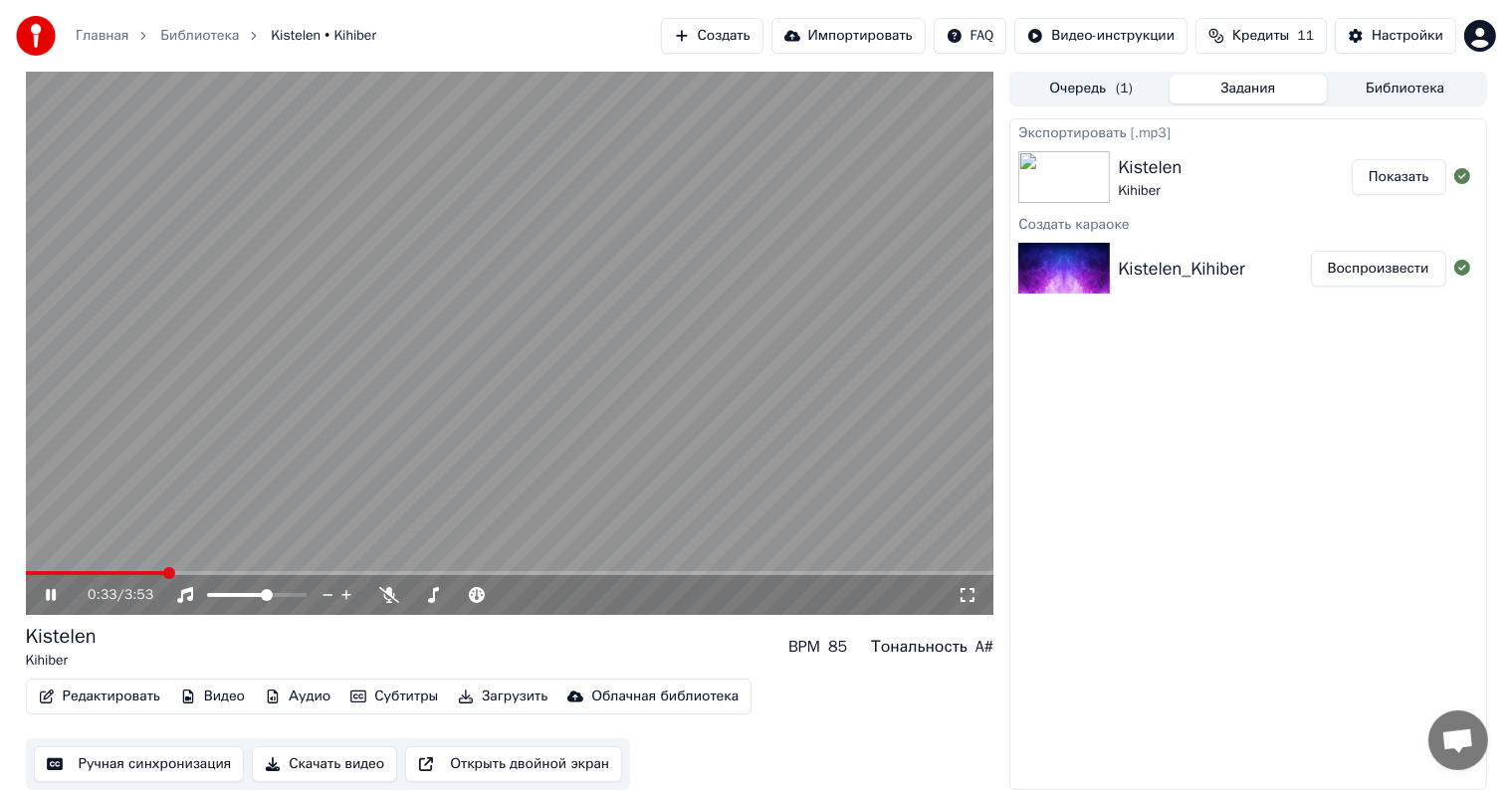click at bounding box center [510, 342] 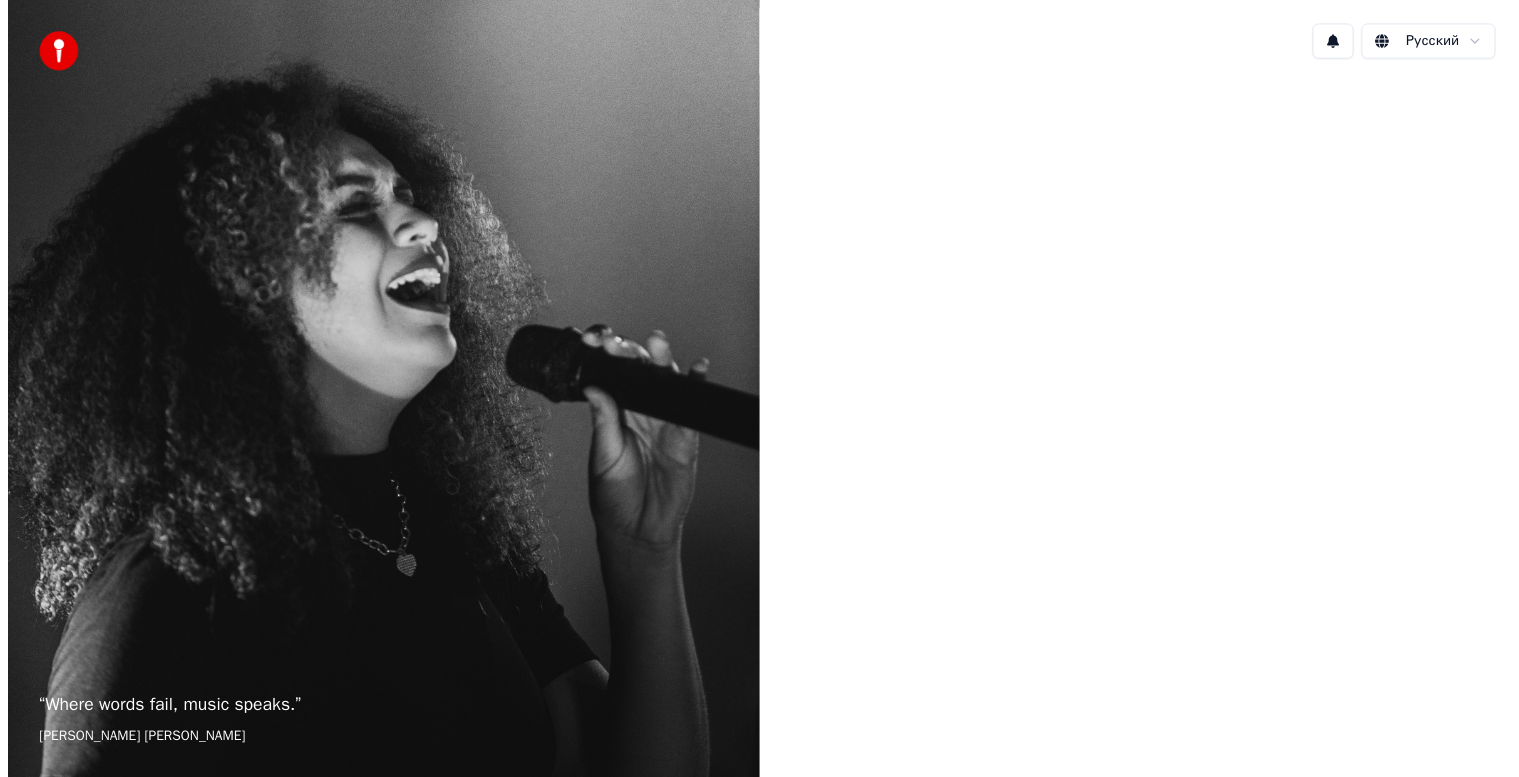 scroll, scrollTop: 0, scrollLeft: 0, axis: both 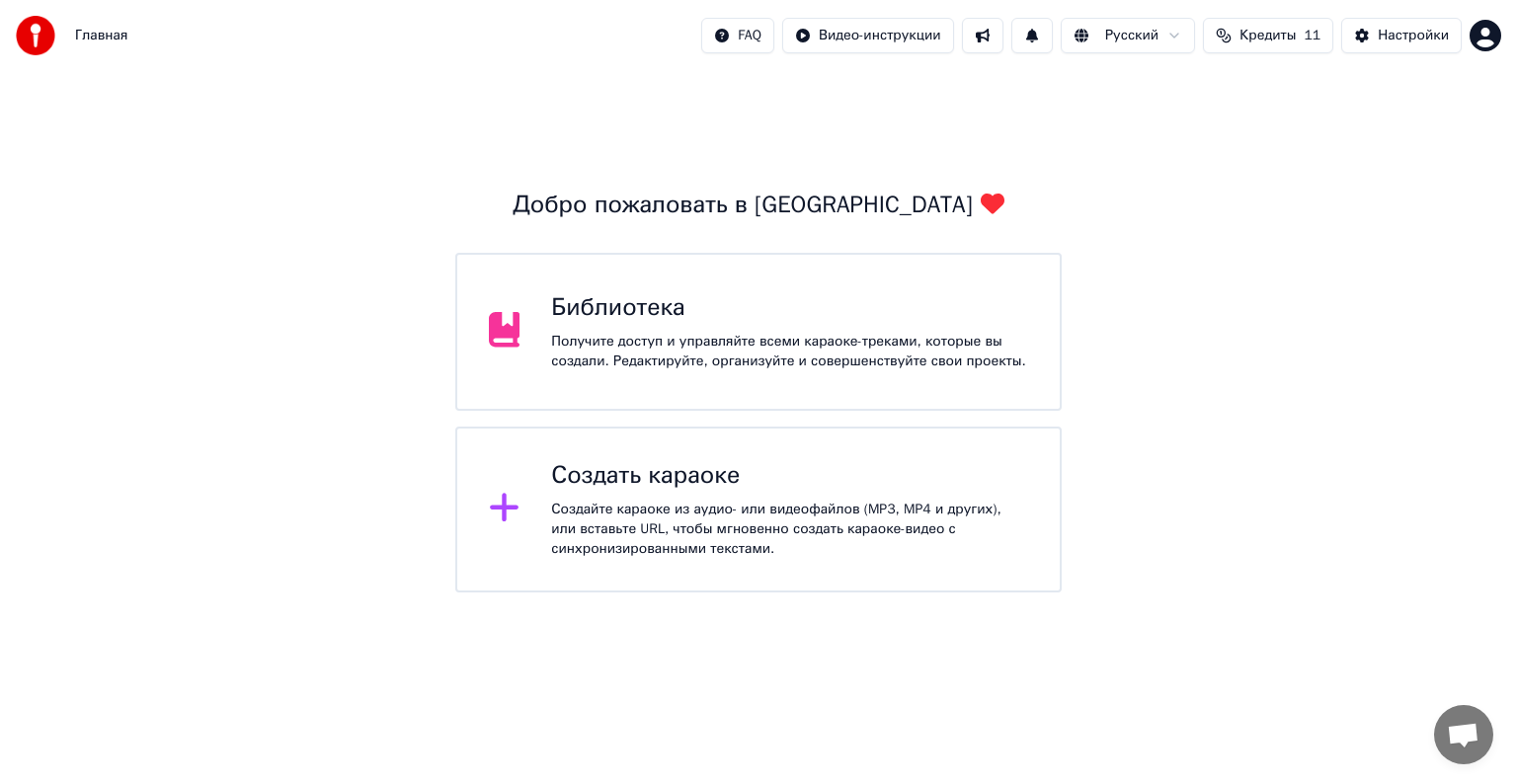 click on "Библиотека Получите доступ и управляйте всеми караоке-треками, которые вы создали. Редактируйте, организуйте и совершенствуйте свои проекты." at bounding box center (758, 332) 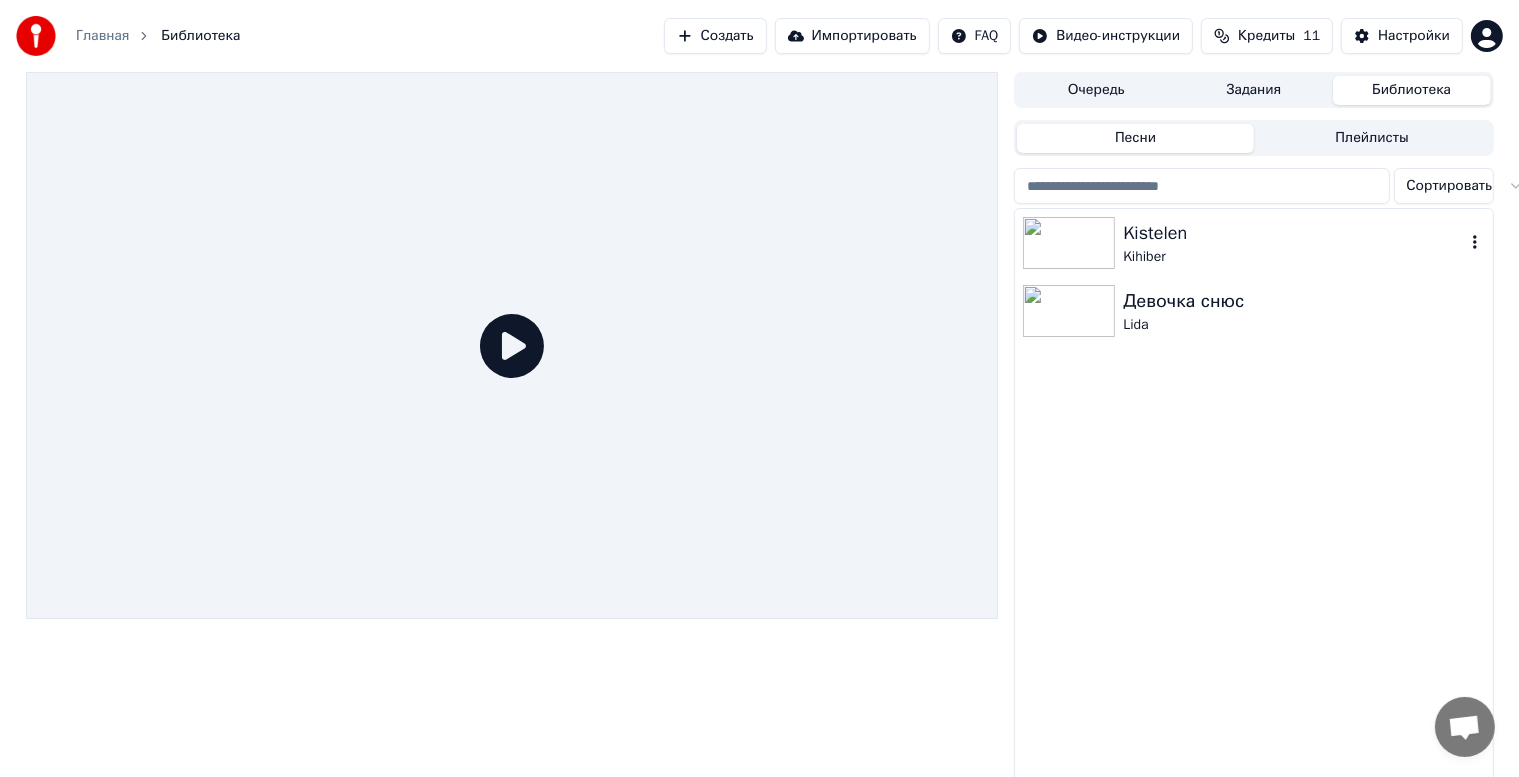 click on "Kistelen" at bounding box center [1293, 233] 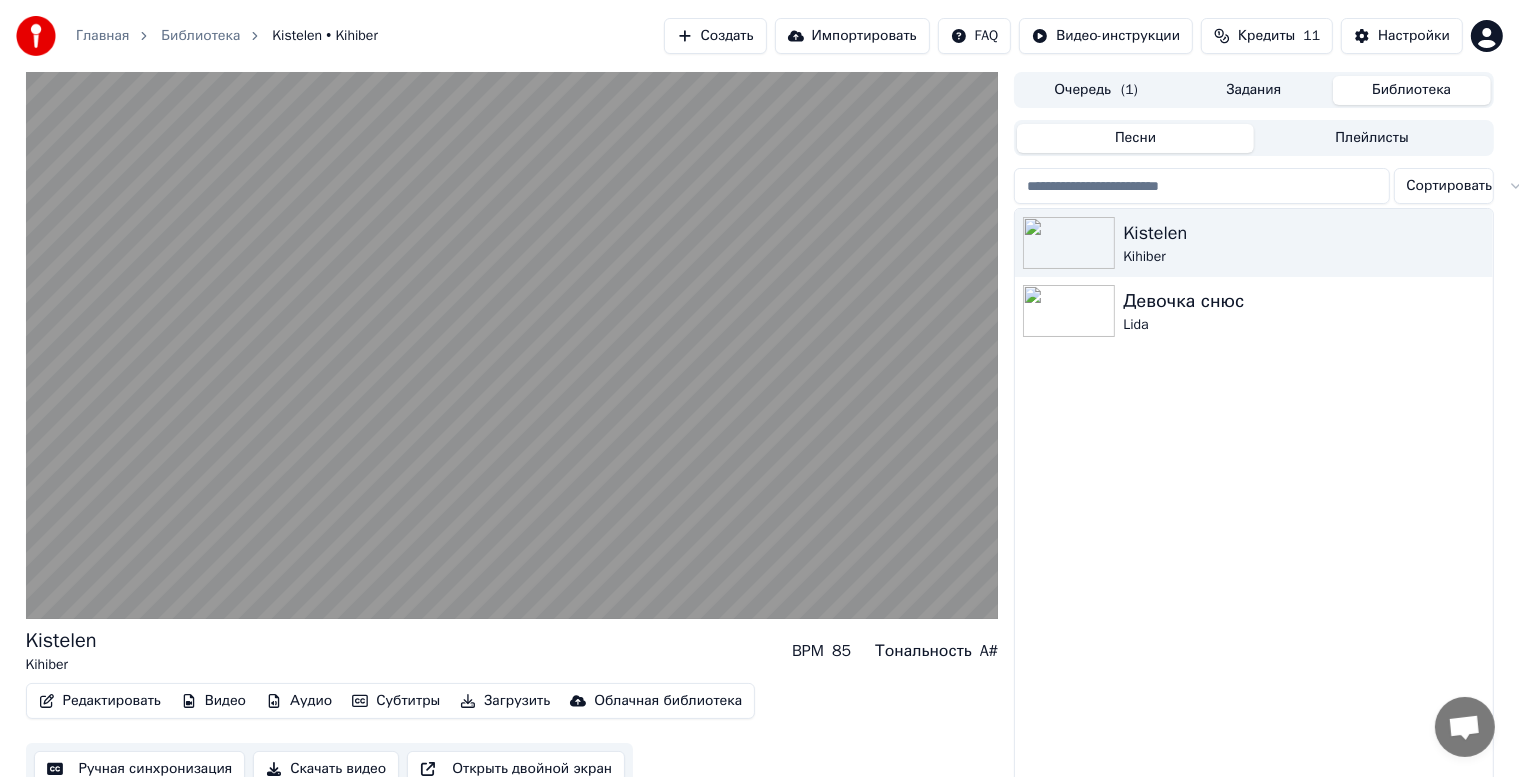click on "Kistelen Kihiber Девочка снюс Lida" at bounding box center [1253, 499] 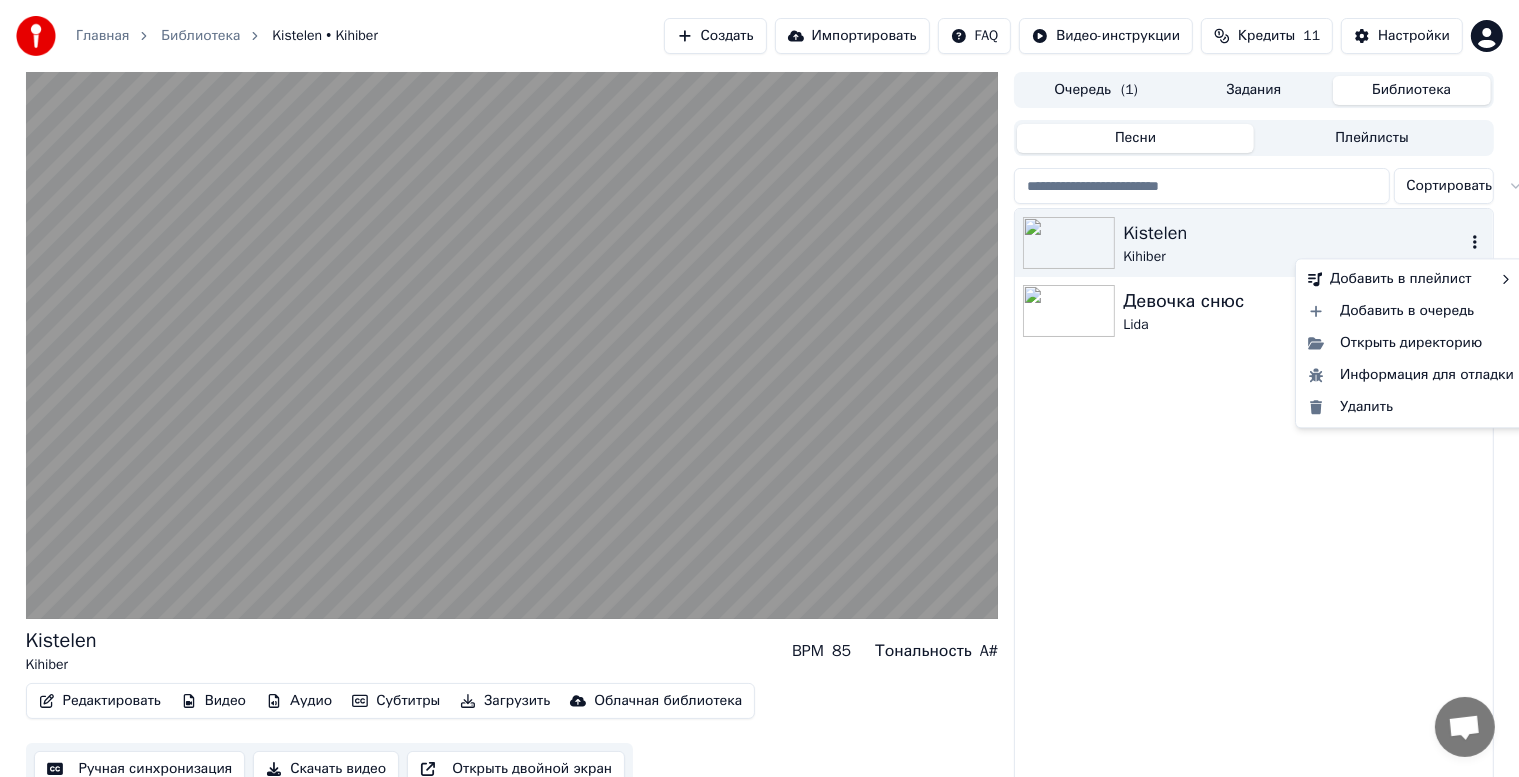click 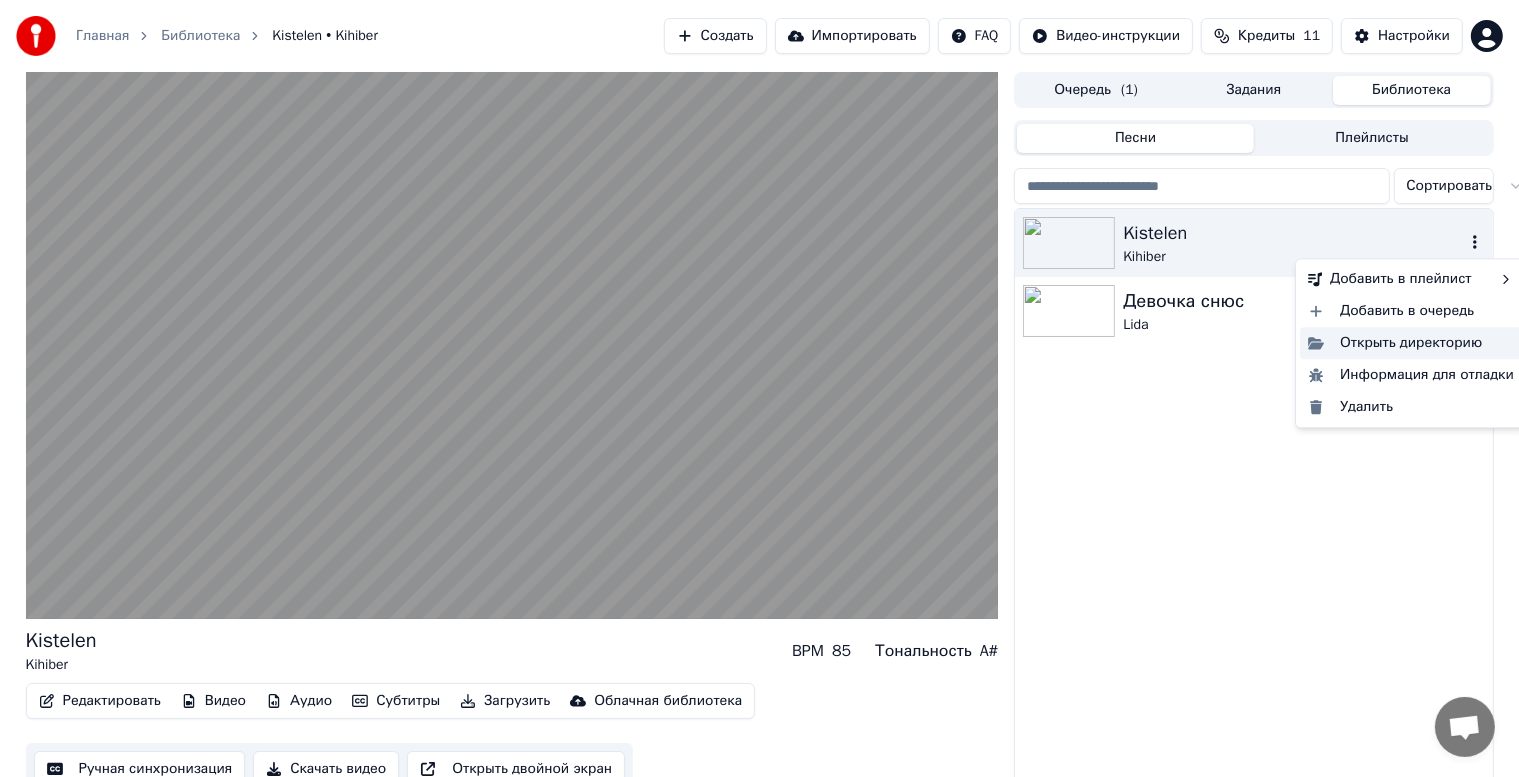 click on "Открыть директорию" at bounding box center [1411, 343] 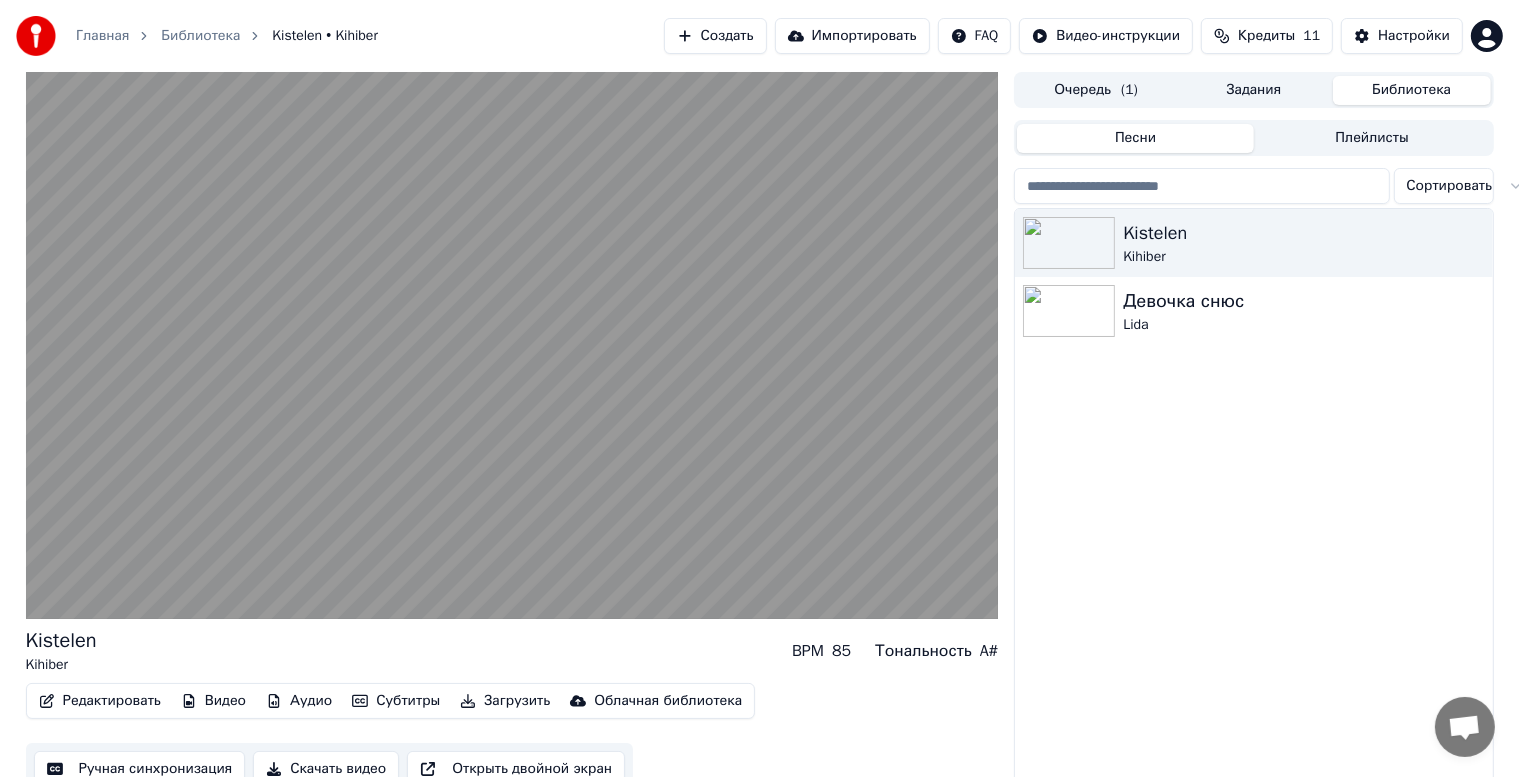click on "Kistelen Kihiber Девочка снюс Lida" at bounding box center (1253, 499) 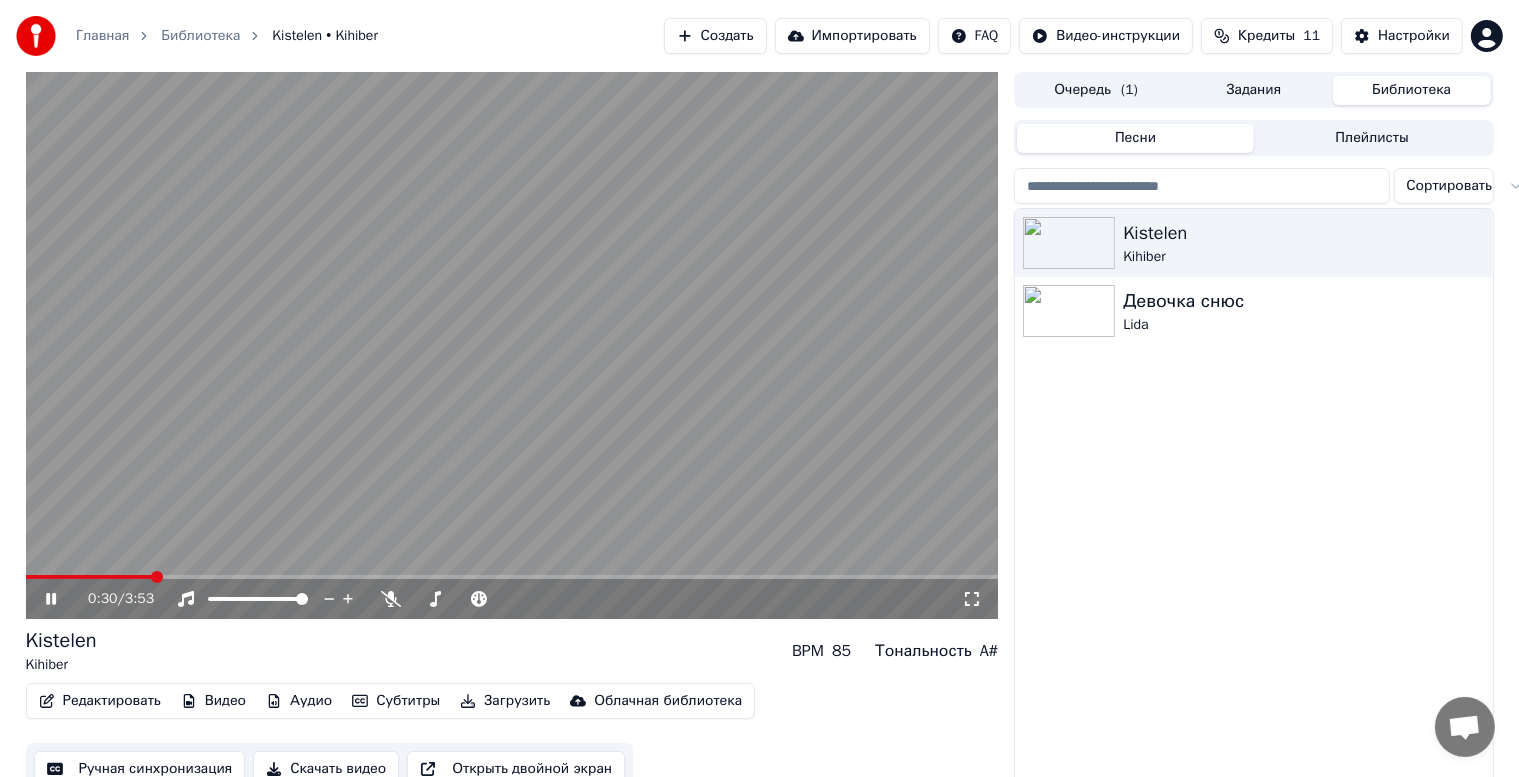 click at bounding box center (512, 345) 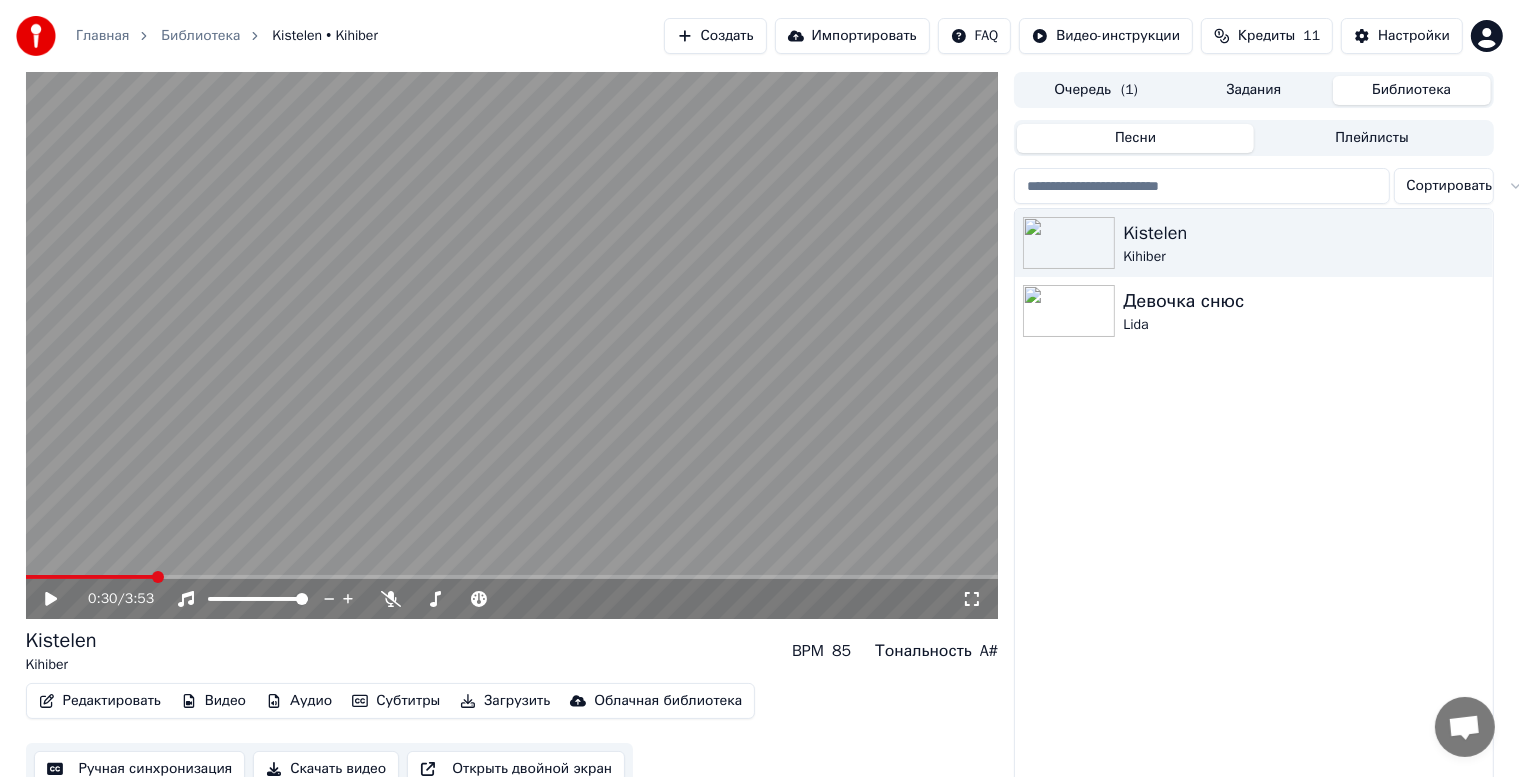 click on "Главная Библиотека Kistelen • Kihiber Создать Импортировать FAQ Видео-инструкции Кредиты 11 Настройки" at bounding box center [759, 36] 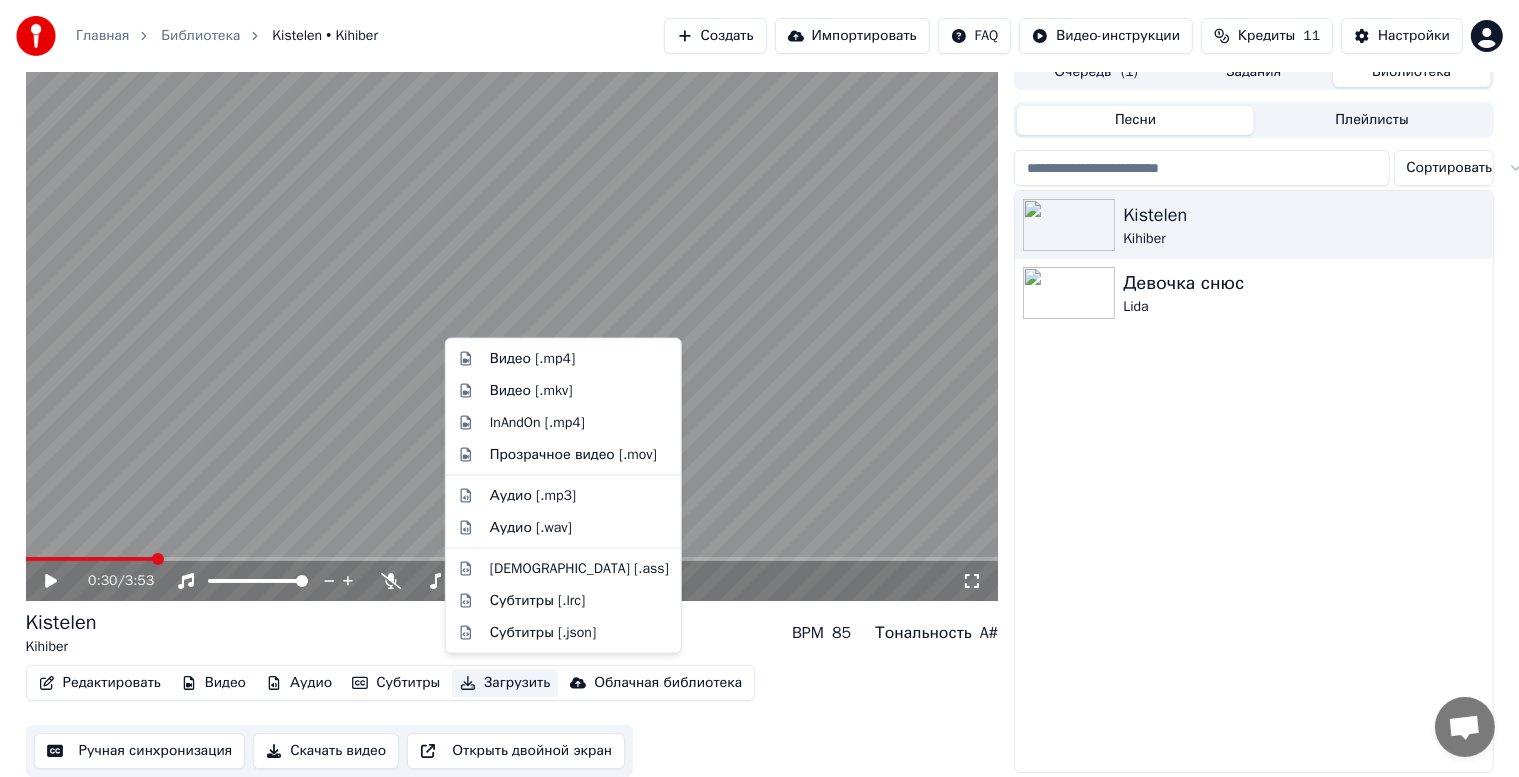click on "Загрузить" at bounding box center (505, 683) 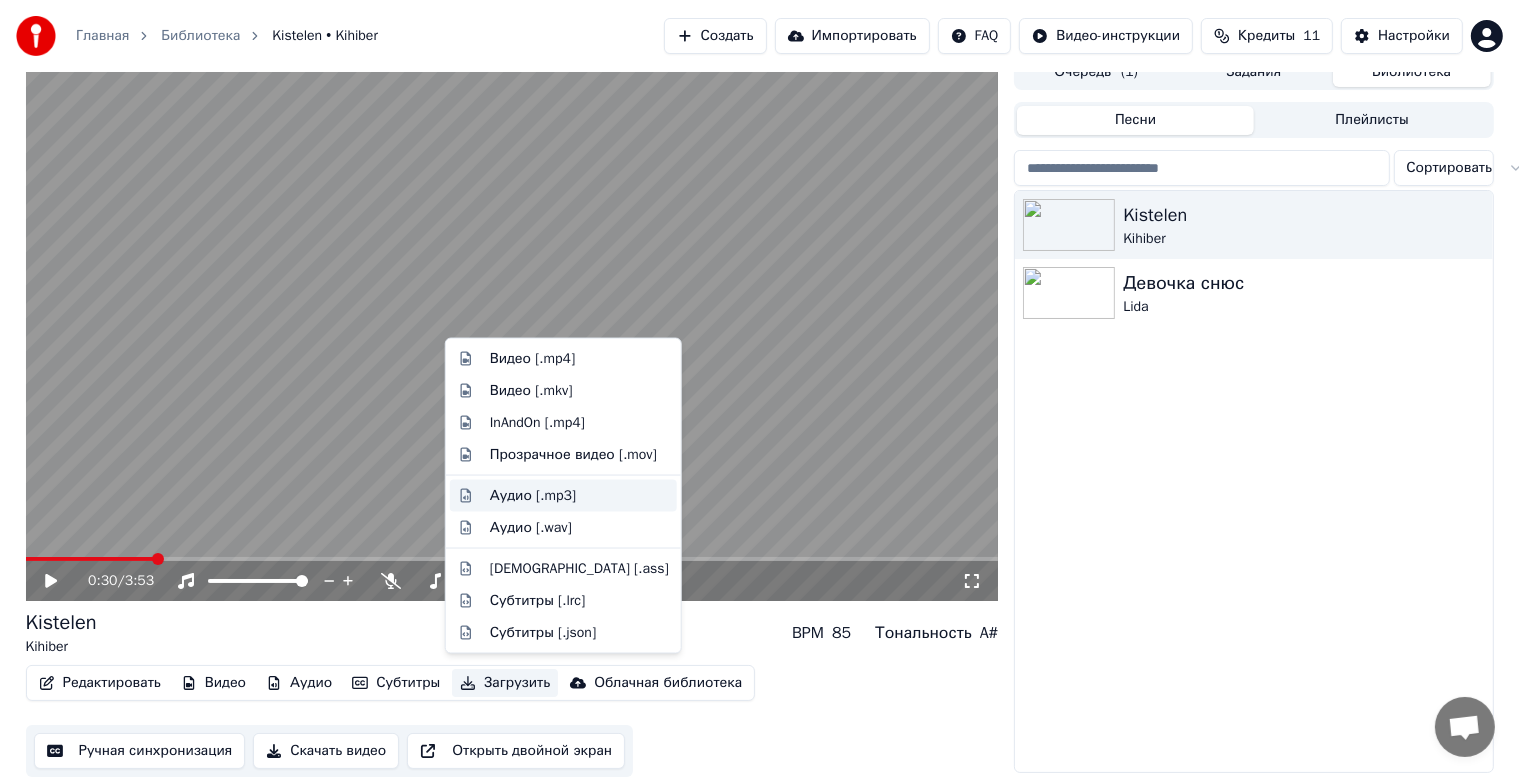 click on "Аудио [.mp3]" at bounding box center (579, 496) 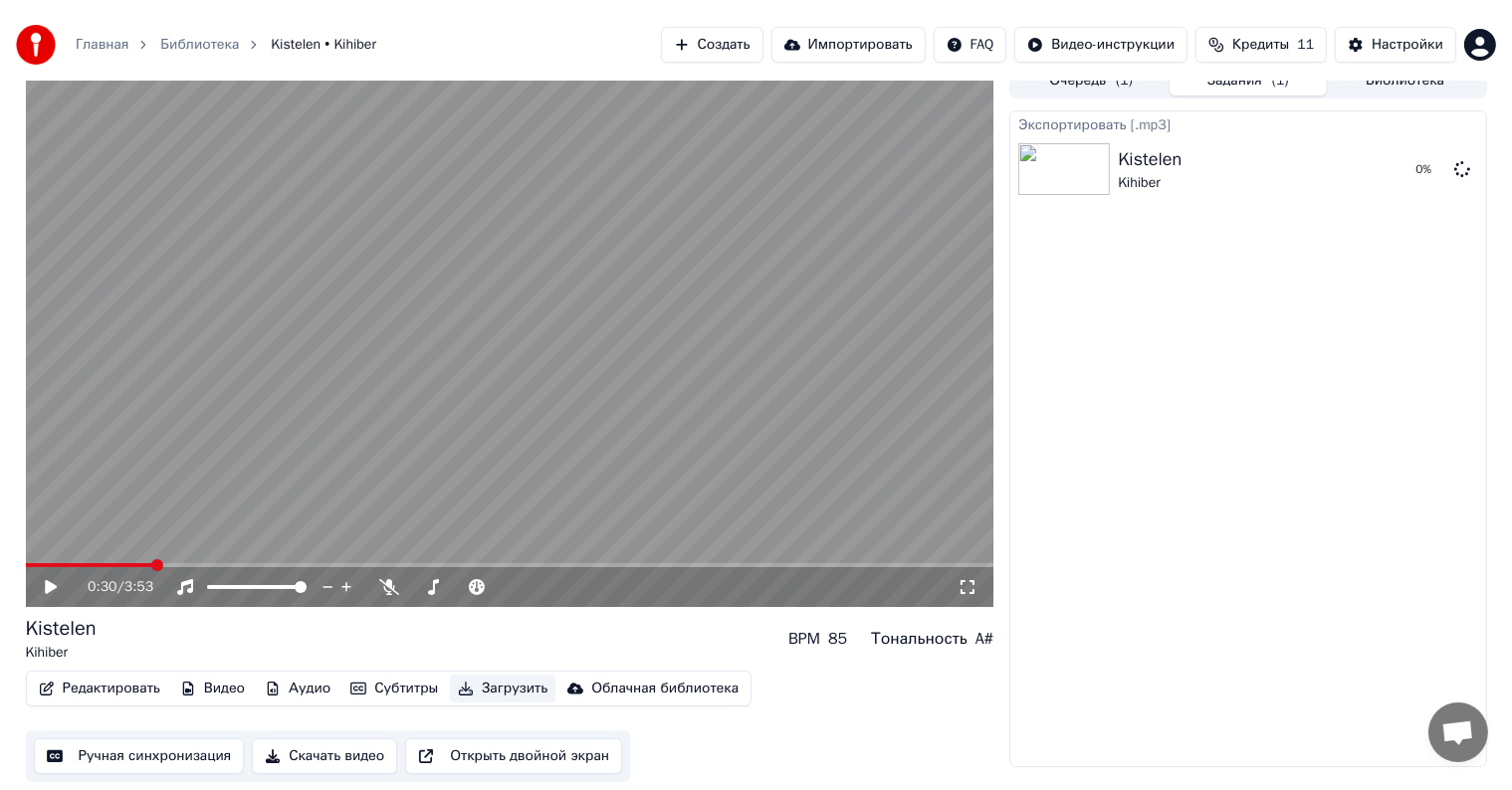 scroll, scrollTop: 1, scrollLeft: 0, axis: vertical 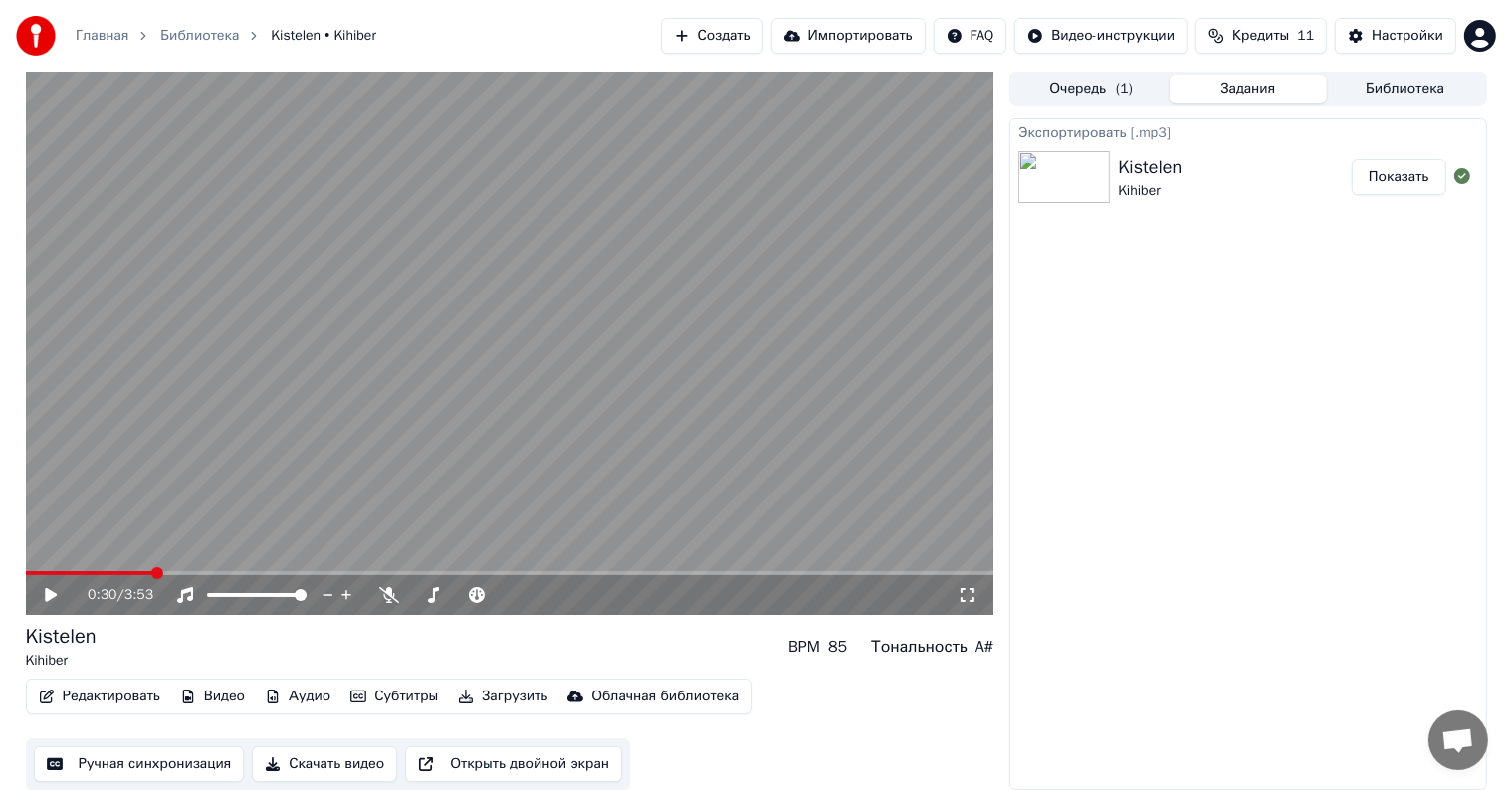 click on "Показать" at bounding box center [1399, 177] 